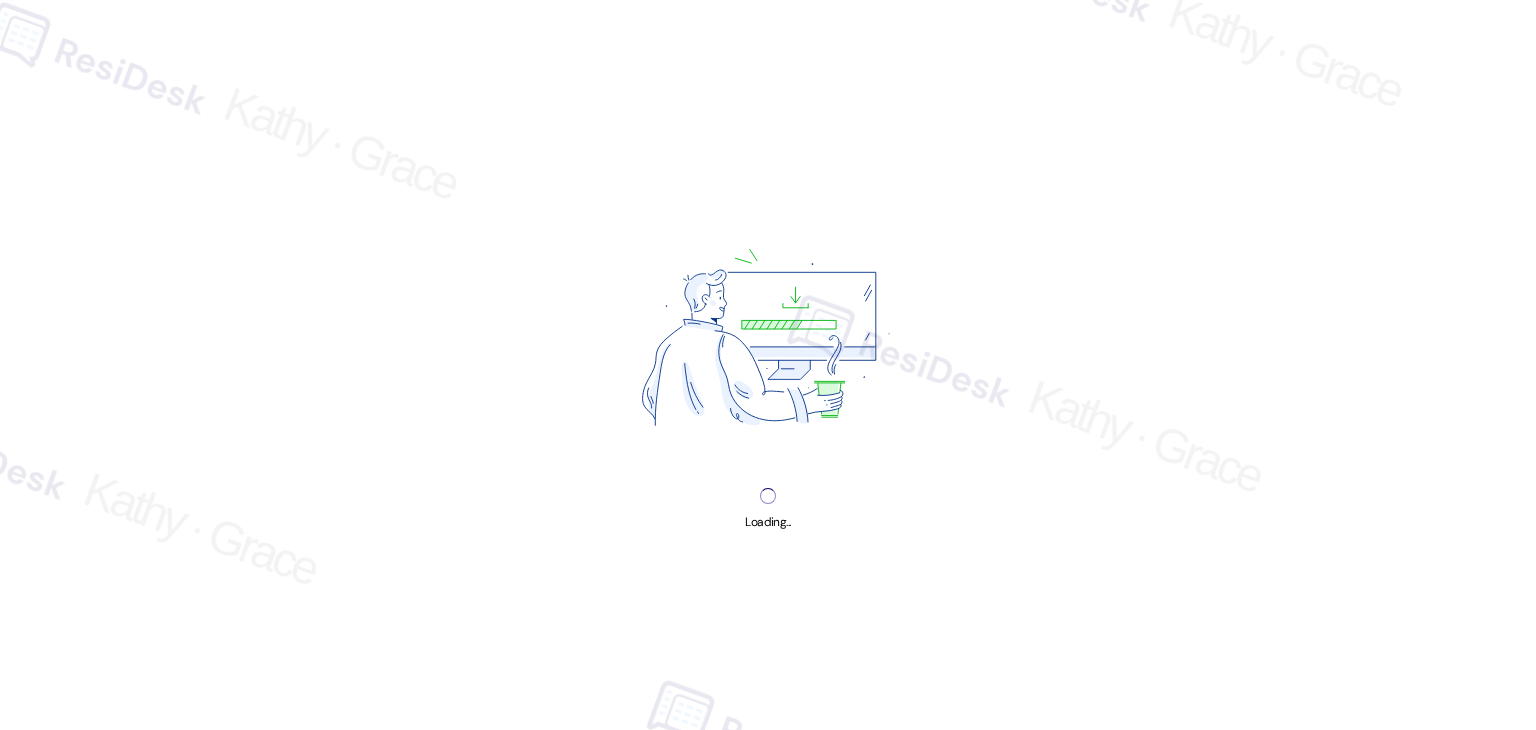 scroll, scrollTop: 0, scrollLeft: 0, axis: both 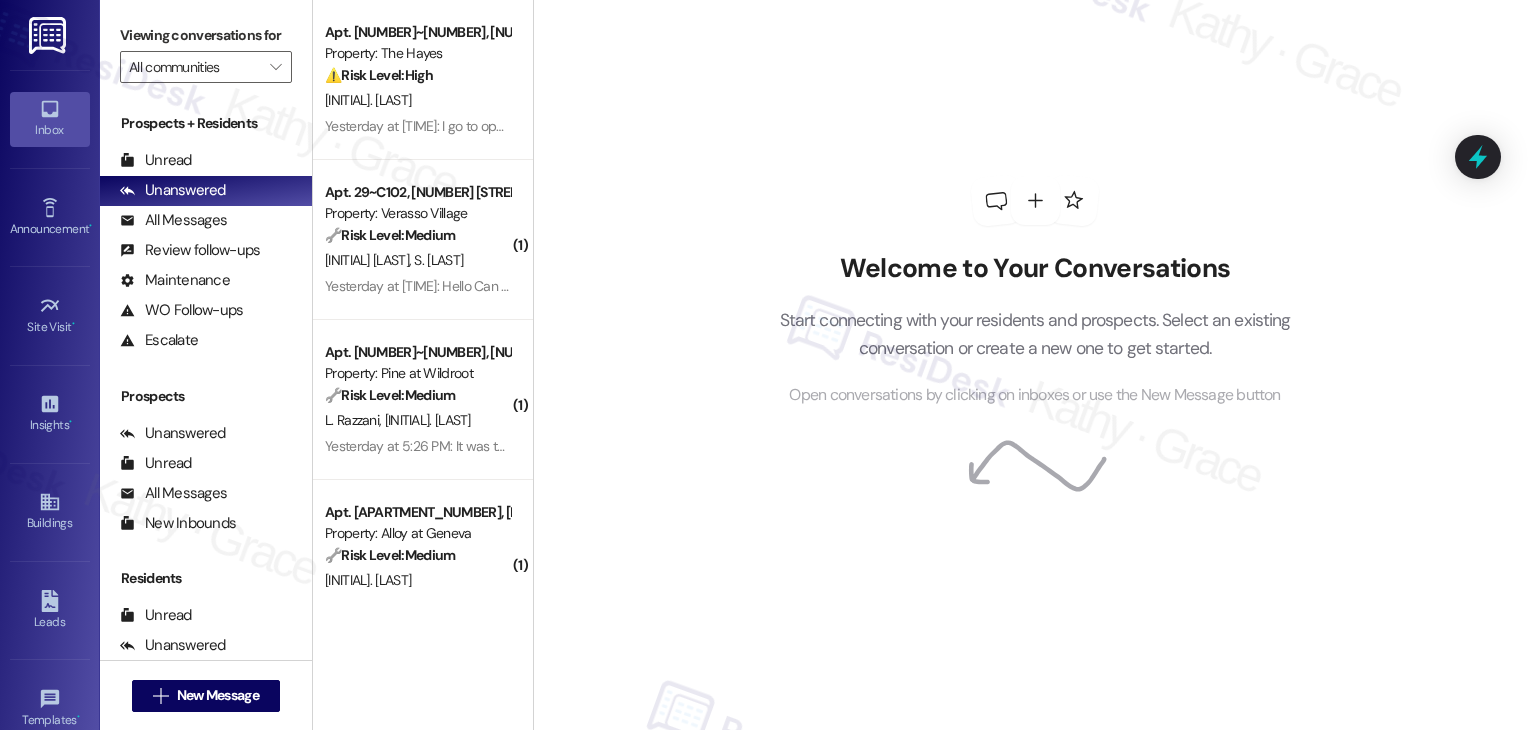 click on "Welcome to Your Conversations Start connecting with your residents and prospects. Select an existing conversation or create a new one to get started. Open conversations by clicking on inboxes or use the New Message button" at bounding box center (1034, 365) 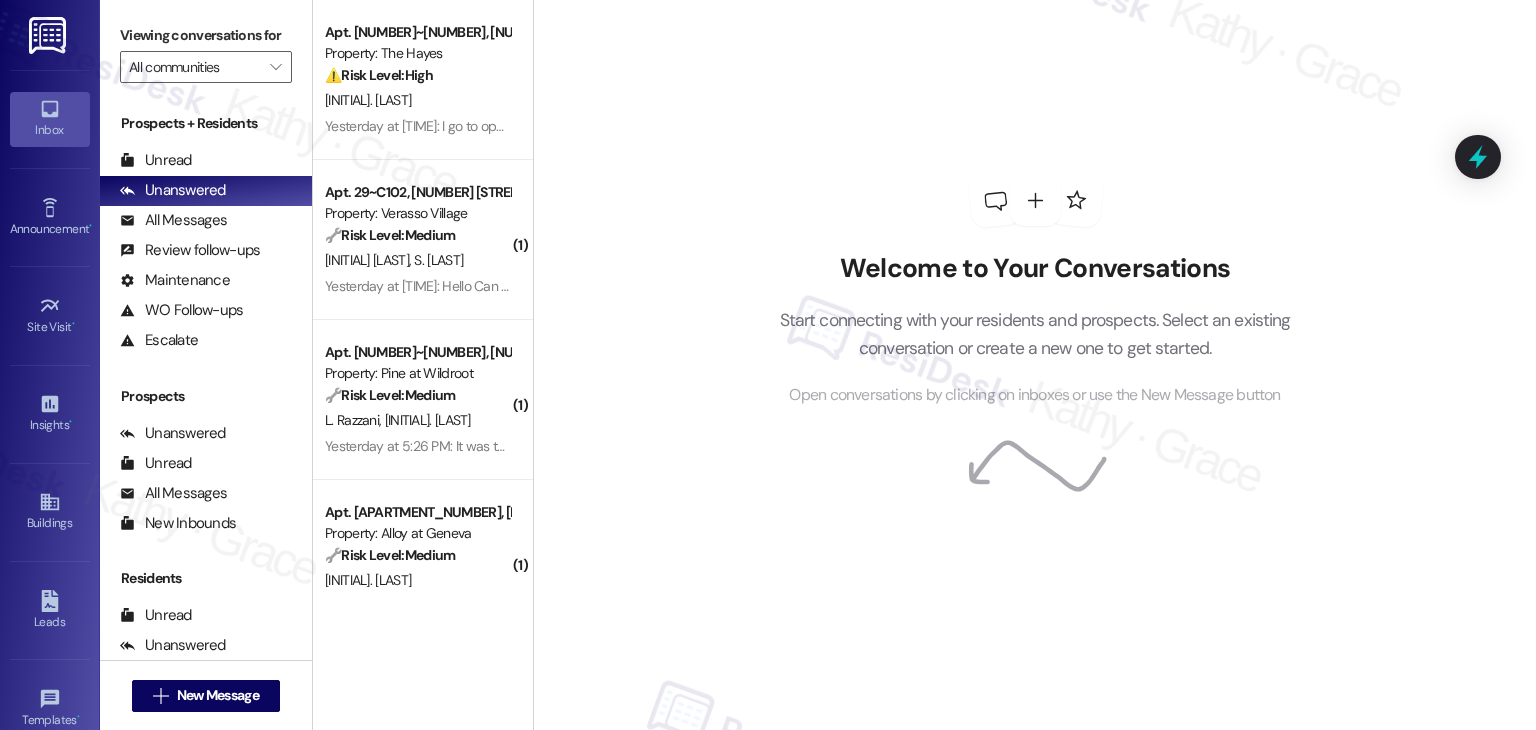 click on "Welcome to Your Conversations Start connecting with your residents and prospects. Select an existing conversation or create a new one to get started. Open conversations by clicking on inboxes or use the New Message button" at bounding box center [1035, 292] 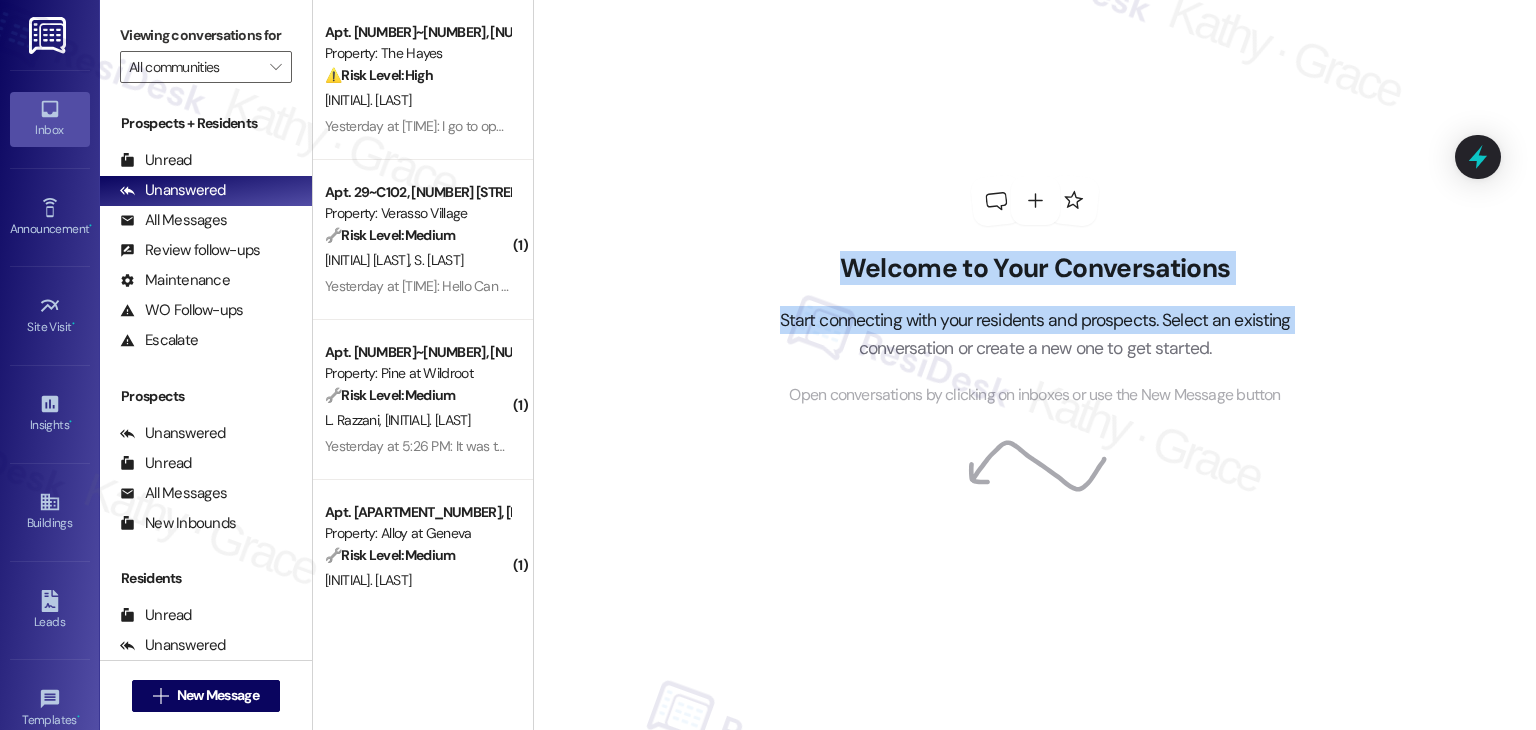 drag, startPoint x: 521, startPoint y: 59, endPoint x: 528, endPoint y: 344, distance: 285.08594 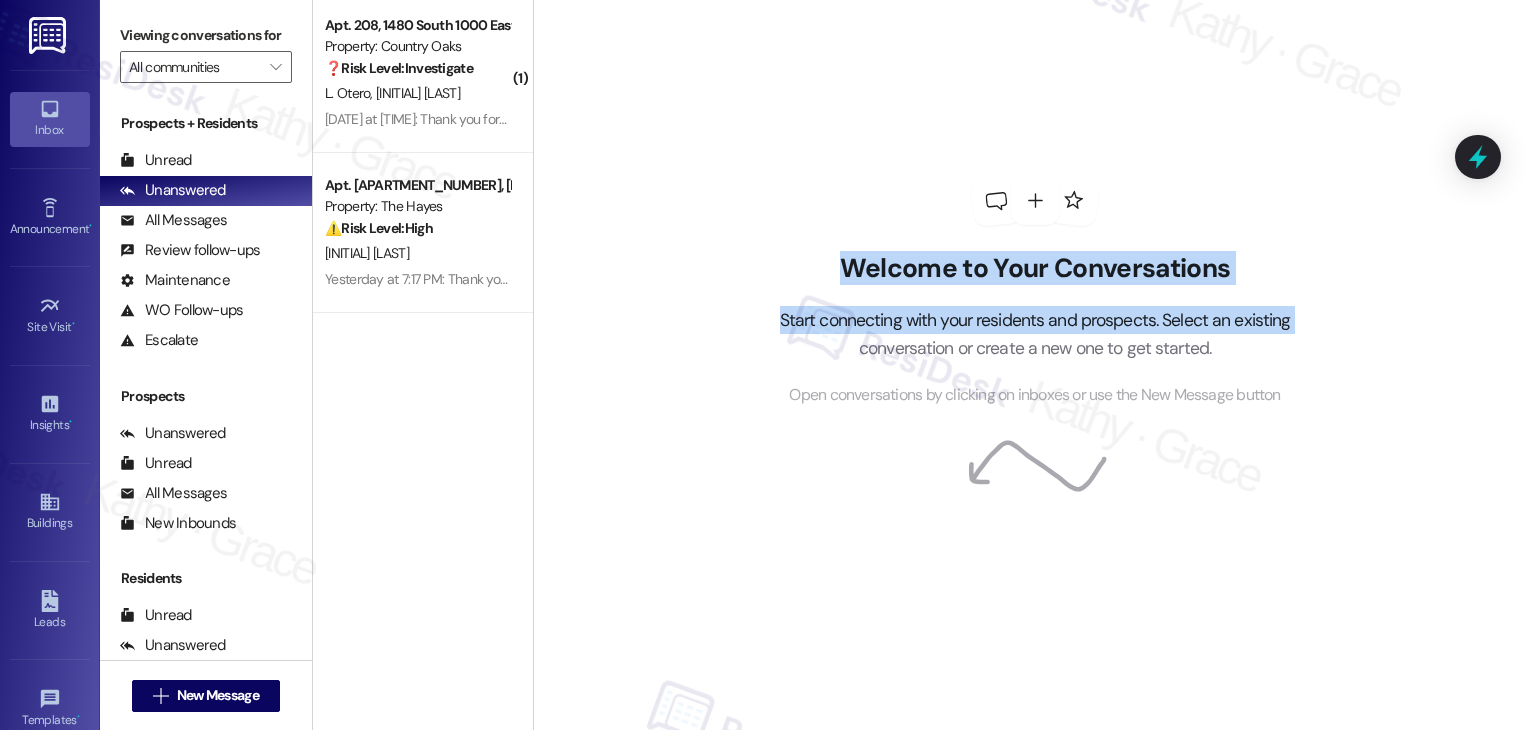 scroll, scrollTop: 3092, scrollLeft: 0, axis: vertical 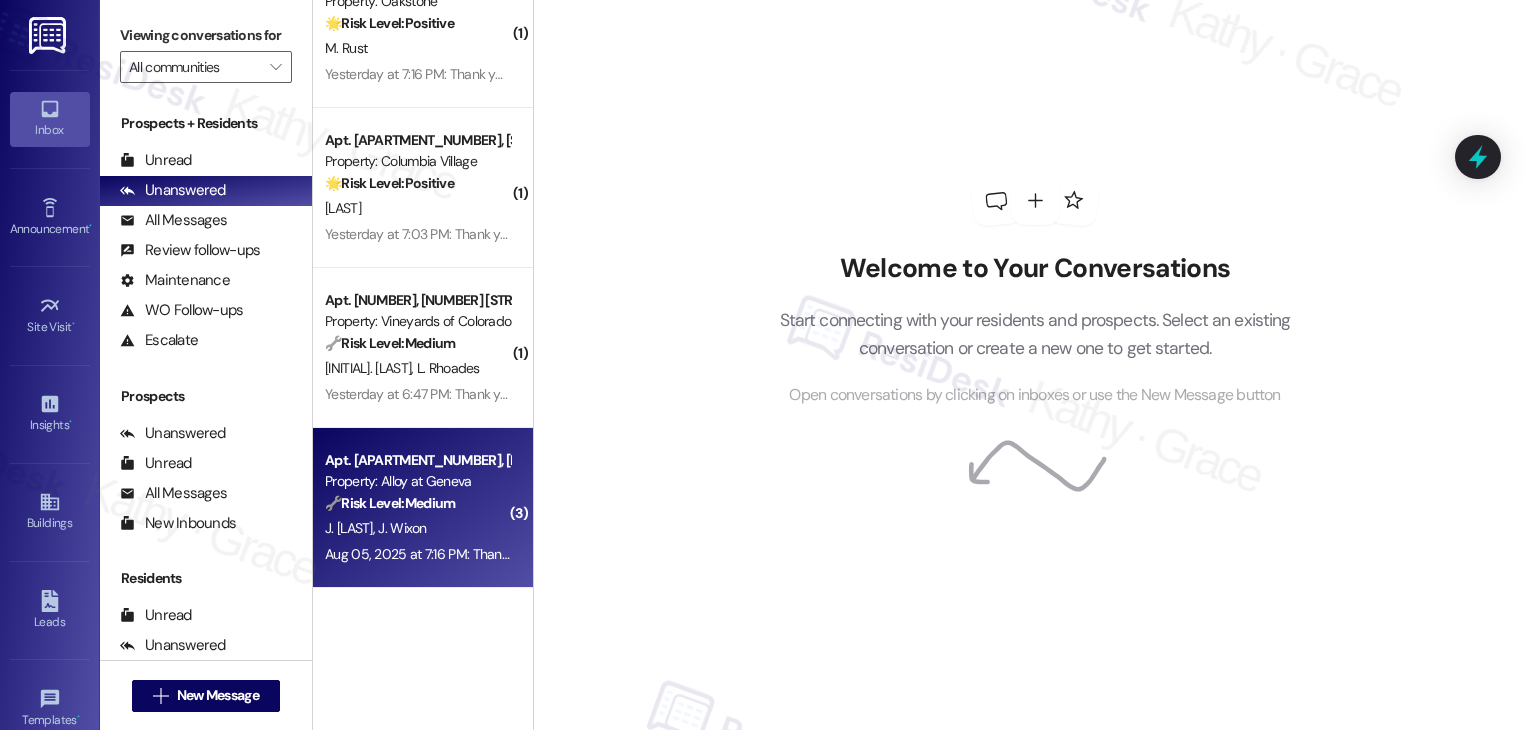 click on "[MONTH] [DAY], [YEAR] at [TIME]: Thank you for your message. Our offices are currently closed, but we will contact you when we resume operations. For emergencies, please contact your emergency number [PHONE]. [MONTH] [DAY], [YEAR] at [TIME]: Thank you for your message. Our offices are currently closed, but we will contact you when we resume operations. For emergencies, please contact your emergency number [PHONE]." at bounding box center (417, 554) 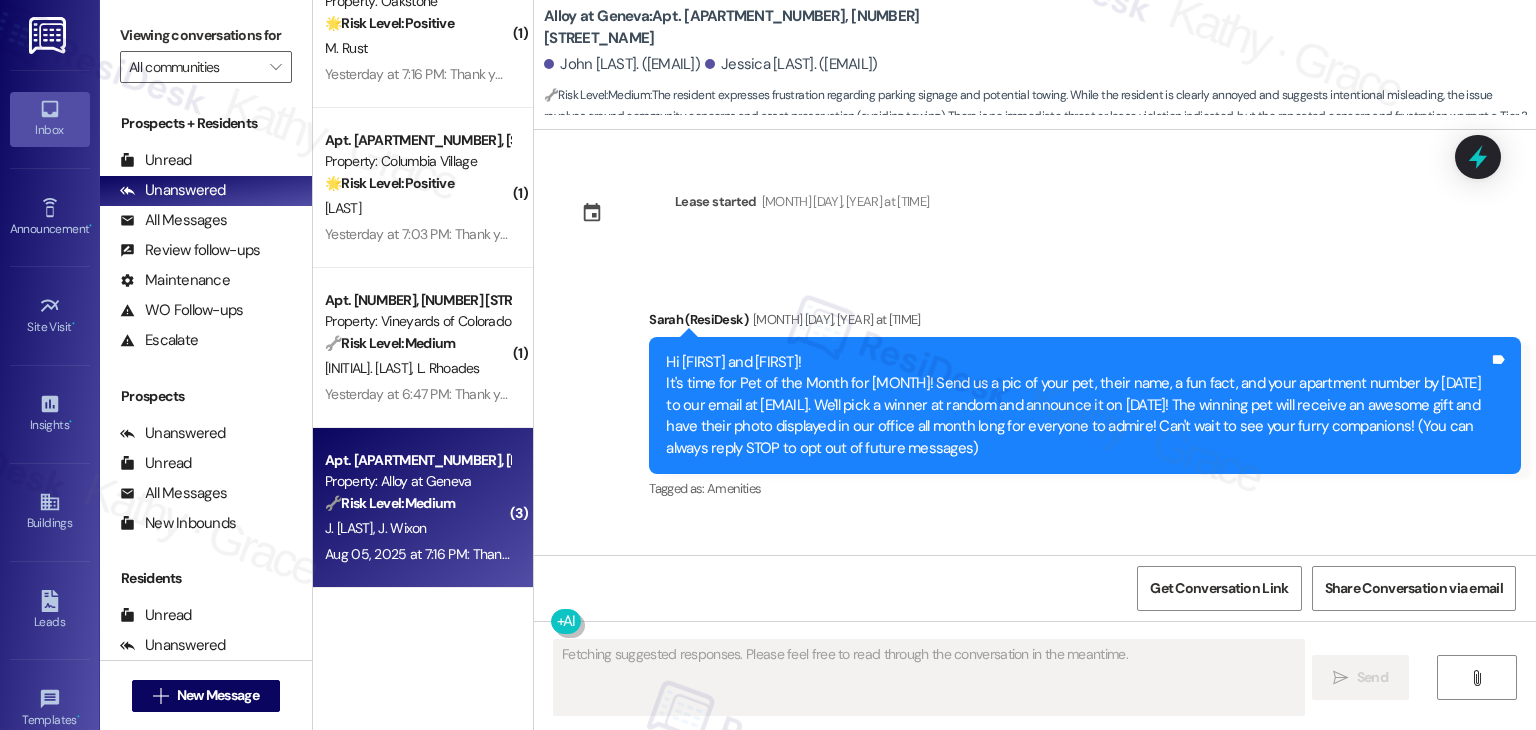 scroll, scrollTop: 12017, scrollLeft: 0, axis: vertical 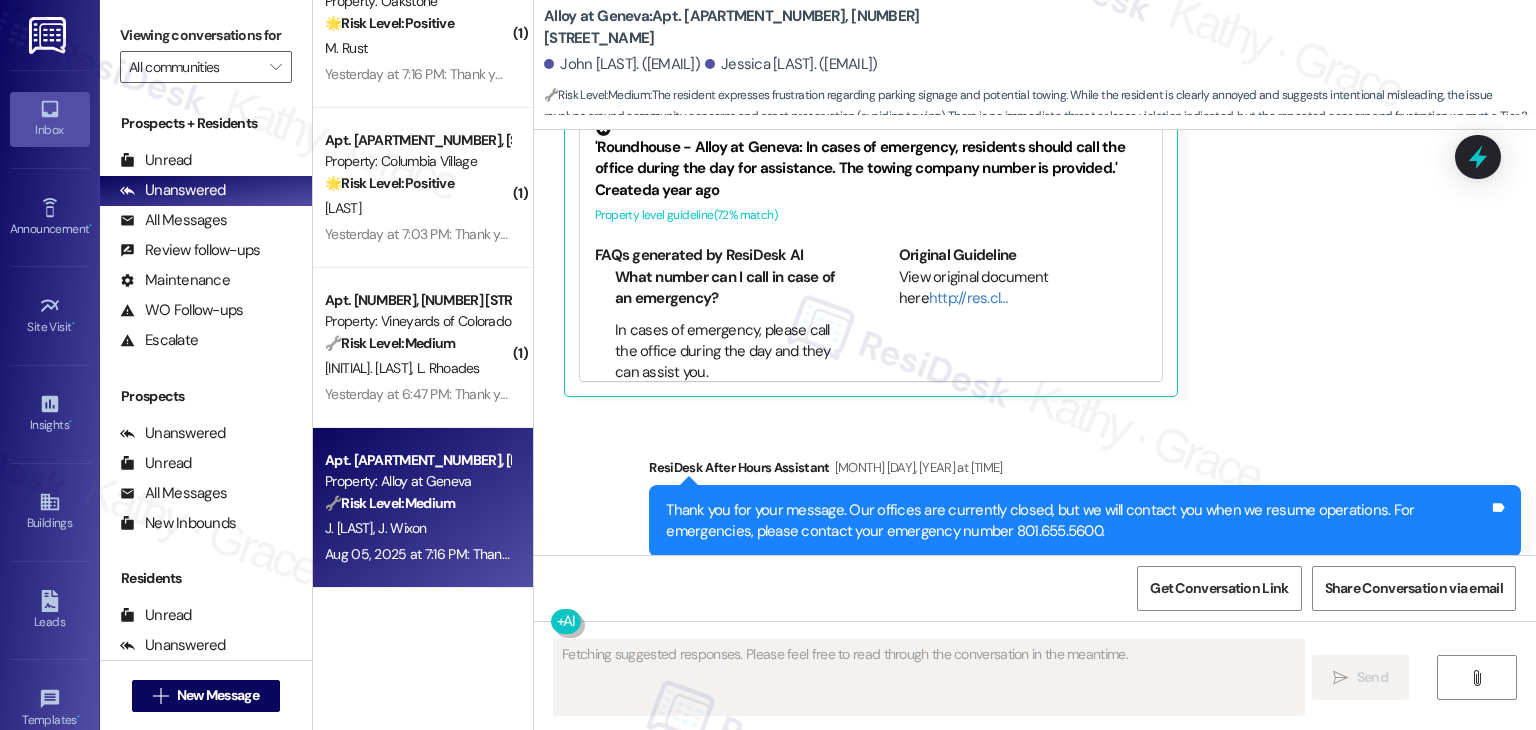 click on "[FIRST] [LAST] Neutral Aug 05, 2025 at 7:16 PM All we are saying is signage would be awful helpful and save a lot of people from getting towed unless y'all are being misleading intentionally. Tags and notes Tagged as: Parking issue , Click to highlight conversations about Parking issue Safety & security Click to highlight conversations about Safety & security Related guidelines Hide Suggestions 'Roundhouse - Alloy at Geneva: In cases of emergency, residents should call the office during the day for assistance. The towing company number is provided.' Created a year ago Property level guideline ( 72 % match) FAQs generated by ResiDesk AI What number can I call in case of an emergency? In cases of emergency, please call the office during the day and they can assist you. What is the number for the towing company? The towing company number is [PHONE]. Original Guideline View original document here http://res.cl… Created a year ago Property level guideline ( 71 % match) FAQs generated by ResiDesk AI" at bounding box center [1000, 145] 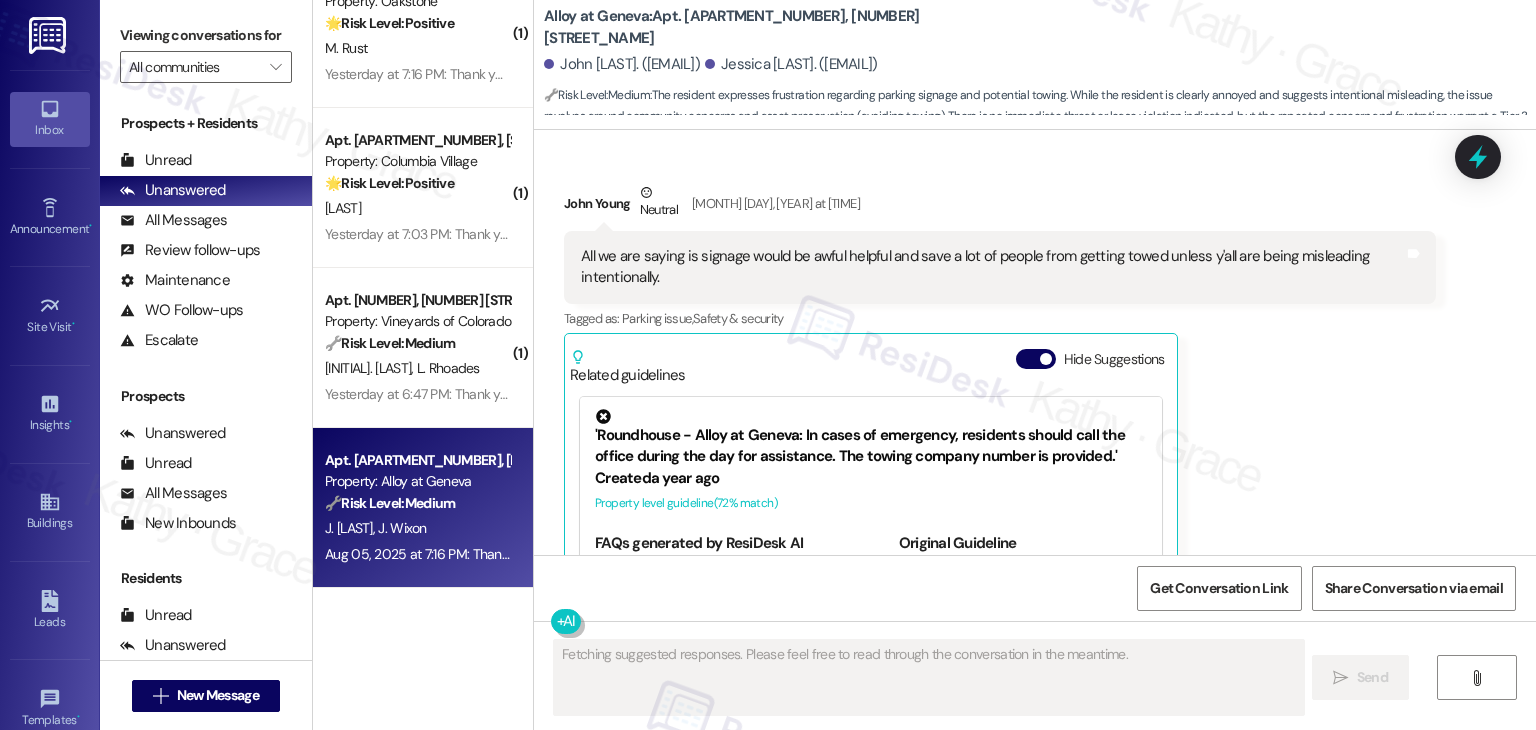 scroll, scrollTop: 11717, scrollLeft: 0, axis: vertical 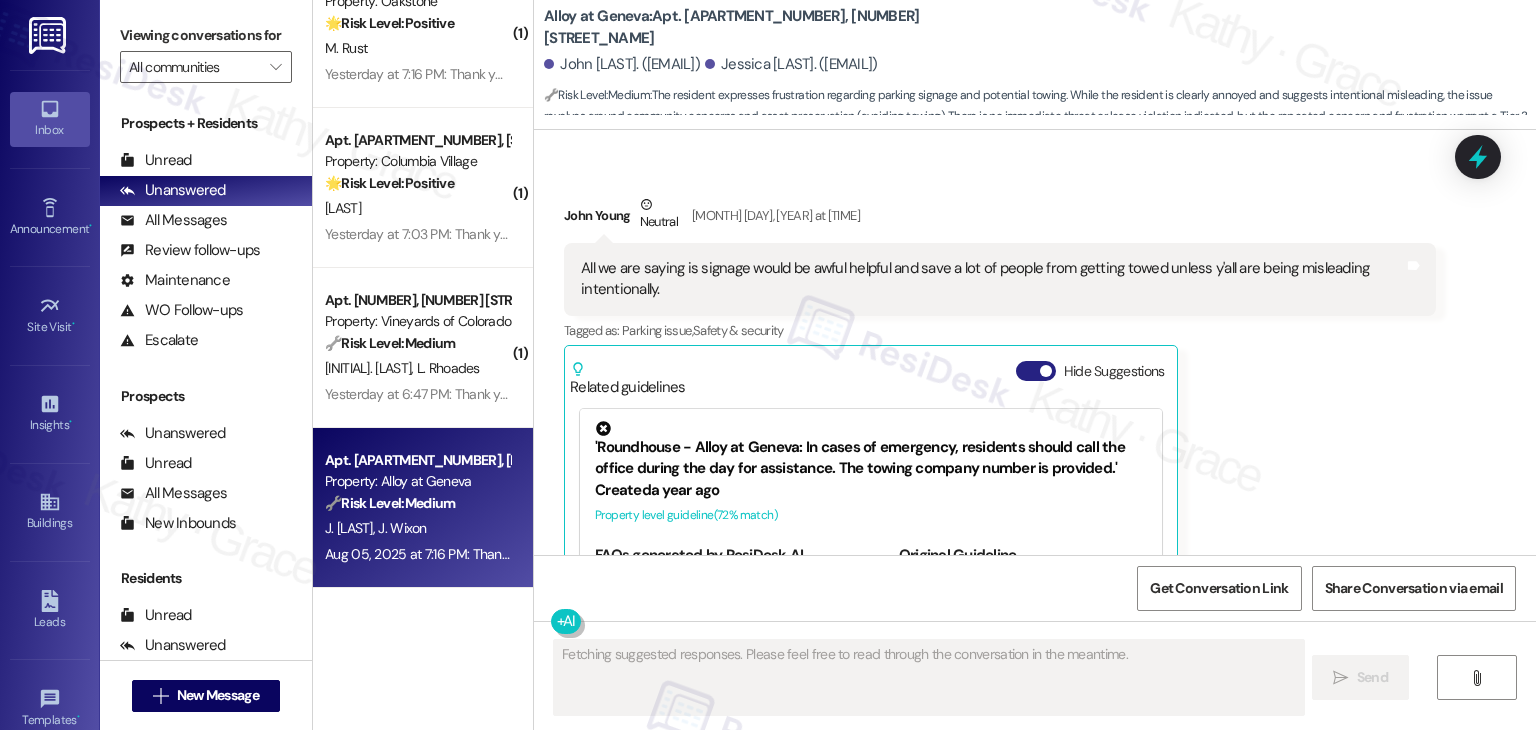 click on "Hide Suggestions" at bounding box center (1036, 371) 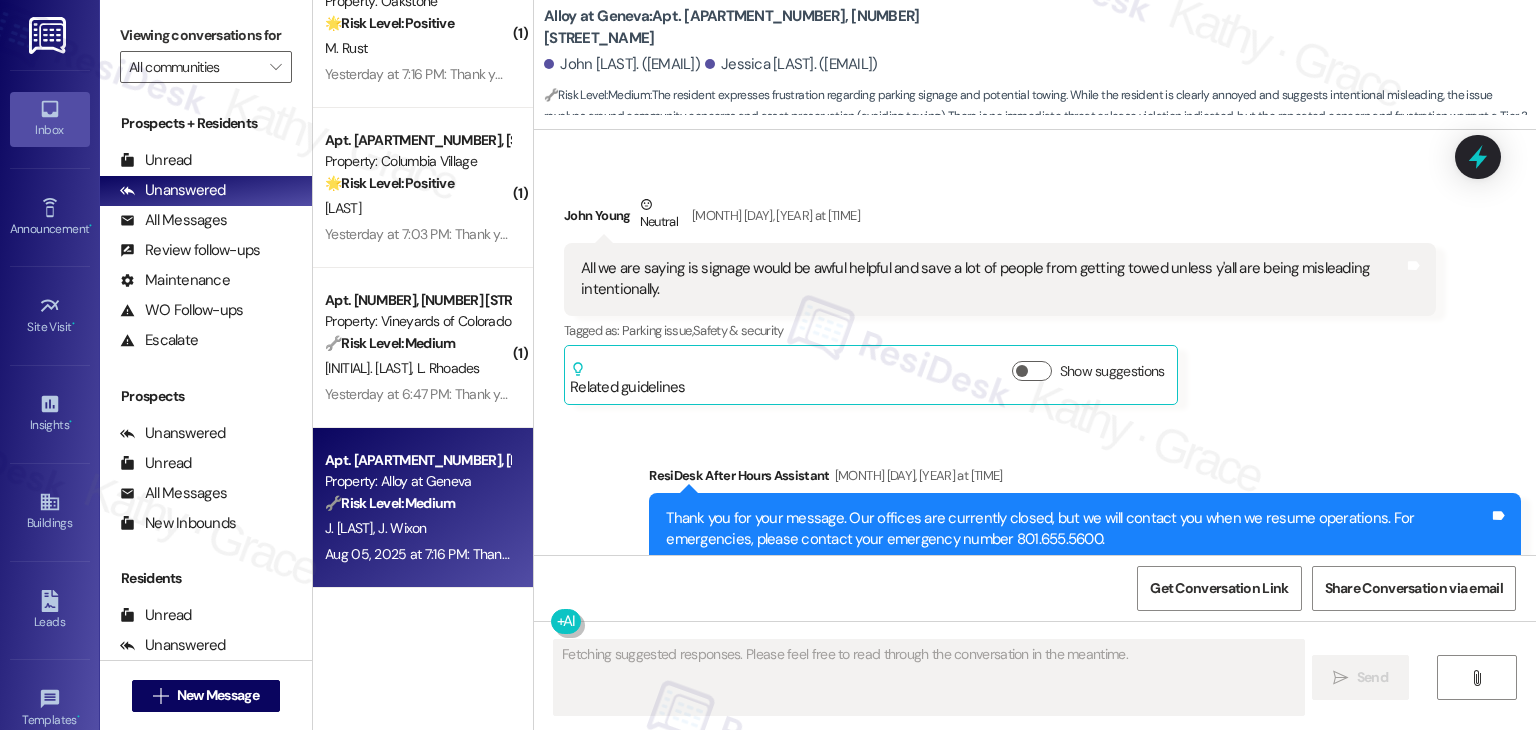 click on "[FIRST] [LAST]   Neutral Aug 05, 2025 at 7:16 PM All we are saying is signage would be awful helpful and save a lot of people from getting towed unless y'all are being misleading intentionally.  Tags and notes Tagged as:   Parking issue ,  Click to highlight conversations about Parking issue Safety & security Click to highlight conversations about Safety & security  Related guidelines Show suggestions" at bounding box center (1000, 299) 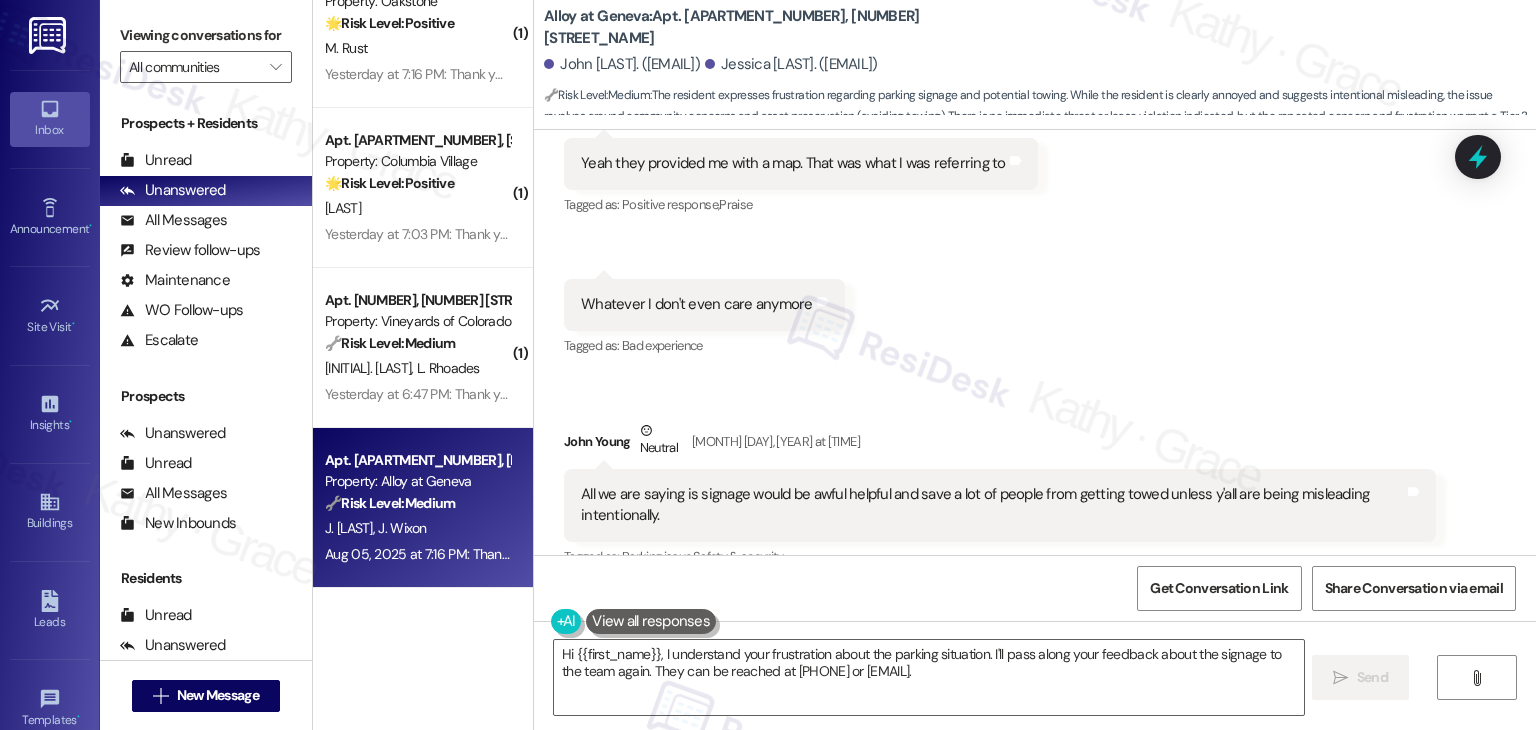 scroll, scrollTop: 11517, scrollLeft: 0, axis: vertical 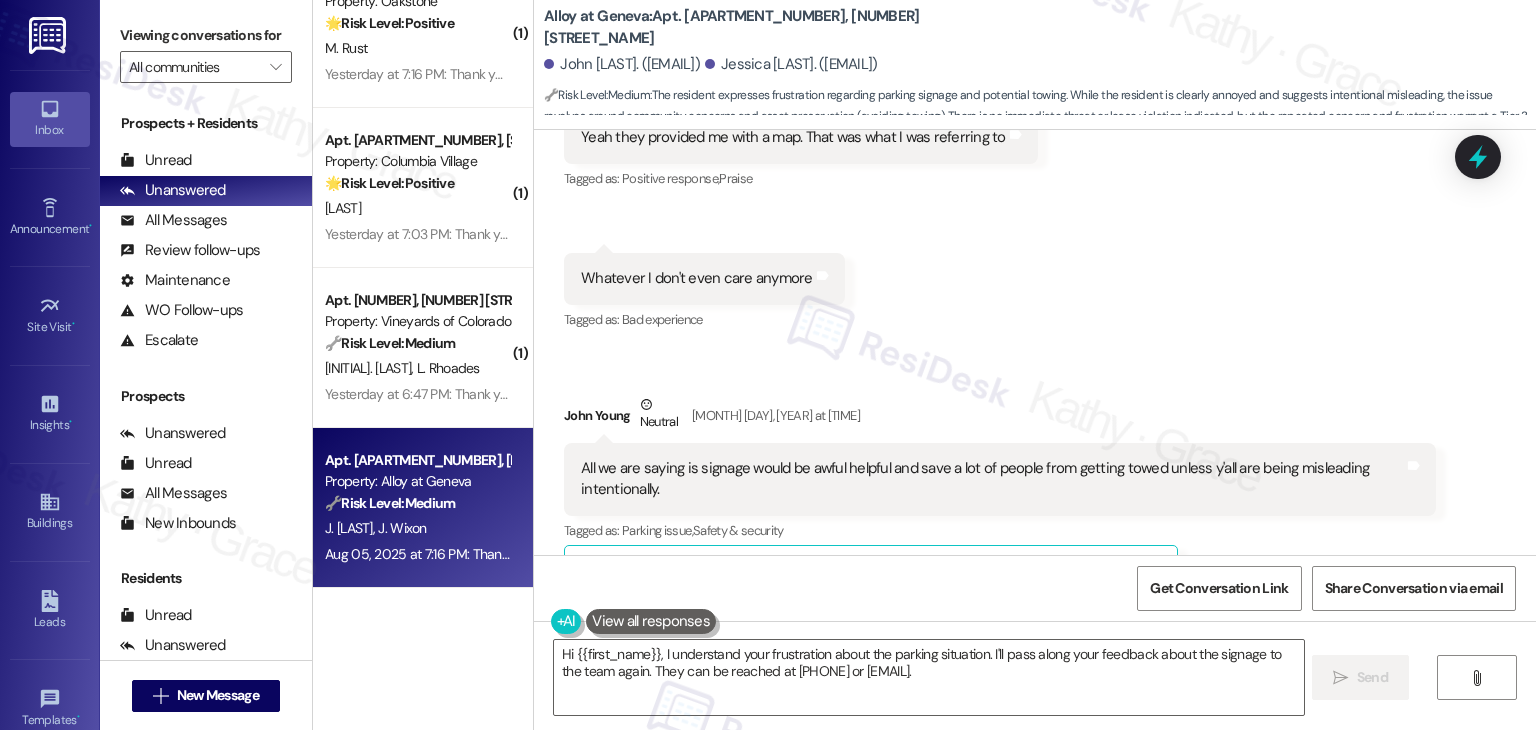 click on "Received via SMS [FIRST] [LAST] Neutral Aug 05, 2025 at 7:16 PM All we are saying is signage would be awful helpful and save a lot of people from getting towed unless y'all are being misleading intentionally. Tags and notes Tagged as: Parking issue , Click to highlight conversations about Parking issue Safety & security Click to highlight conversations about Safety & security Related guidelines Show suggestions" at bounding box center [1000, 499] 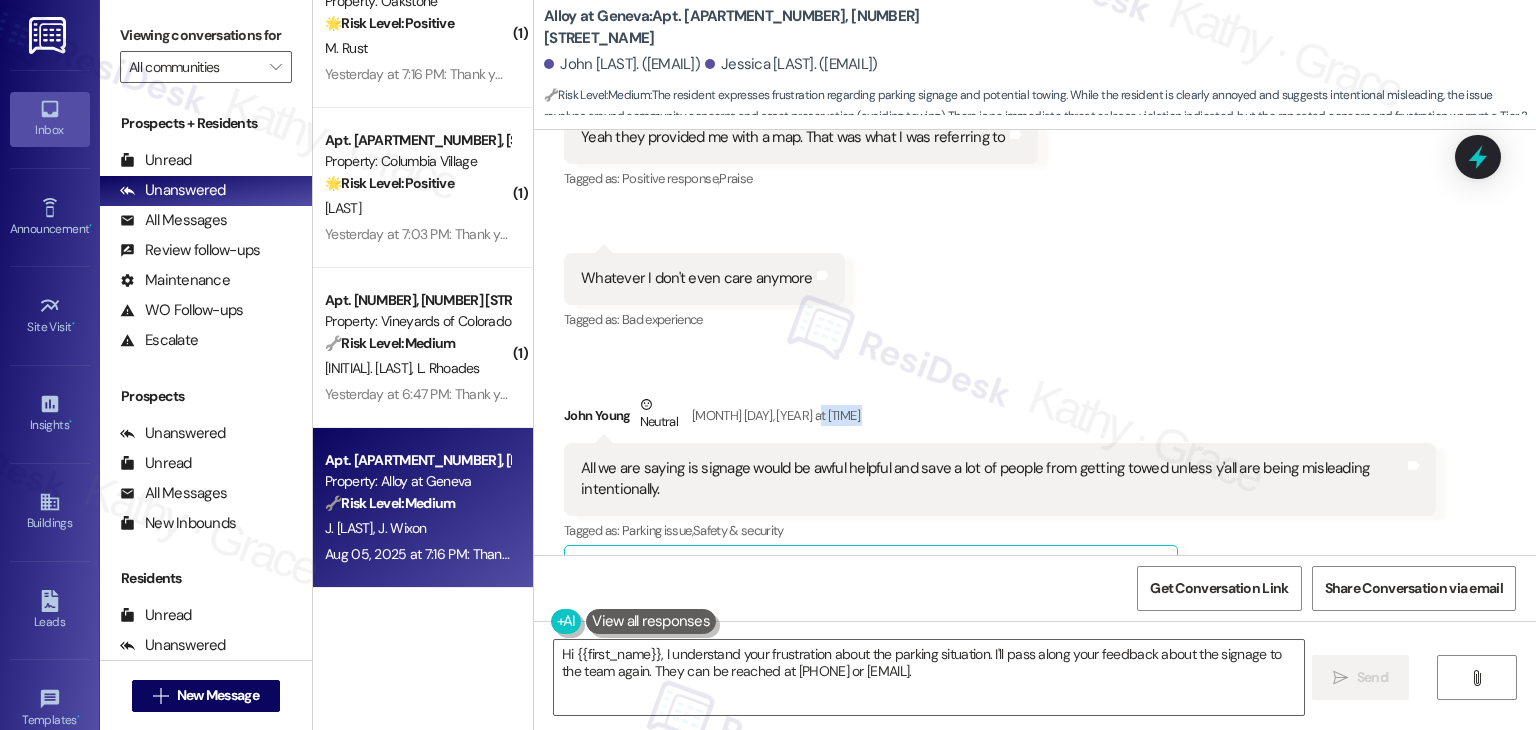click on "Received via SMS [FIRST] [LAST] Neutral Aug 05, 2025 at 7:16 PM All we are saying is signage would be awful helpful and save a lot of people from getting towed unless y'all are being misleading intentionally. Tags and notes Tagged as: Parking issue , Click to highlight conversations about Parking issue Safety & security Click to highlight conversations about Safety & security Related guidelines Show suggestions" at bounding box center (1000, 499) 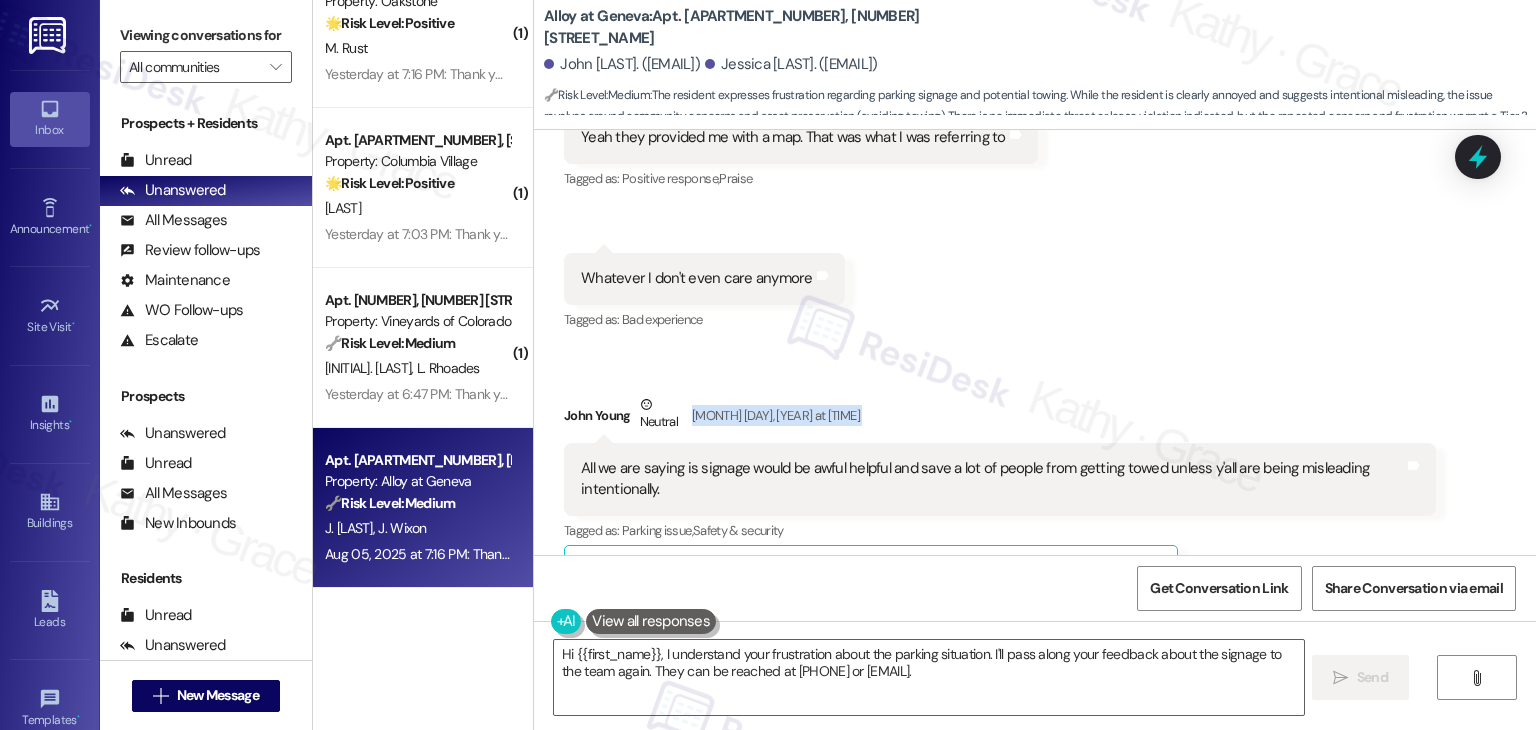 click on "Received via SMS [FIRST] [LAST] Neutral Aug 05, 2025 at 7:16 PM All we are saying is signage would be awful helpful and save a lot of people from getting towed unless y'all are being misleading intentionally. Tags and notes Tagged as: Parking issue , Click to highlight conversations about Parking issue Safety & security Click to highlight conversations about Safety & security Related guidelines Show suggestions" at bounding box center [1000, 499] 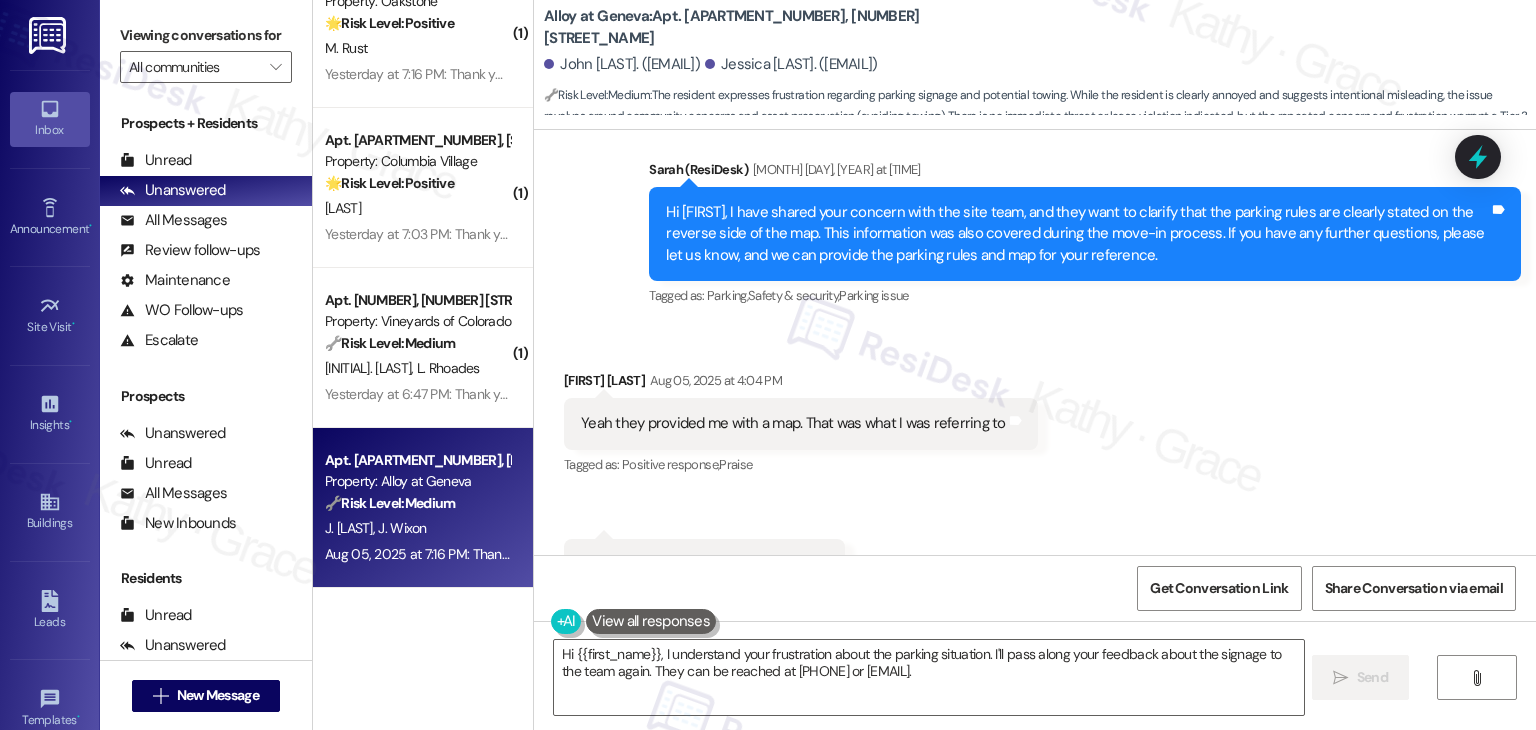 scroll, scrollTop: 11225, scrollLeft: 0, axis: vertical 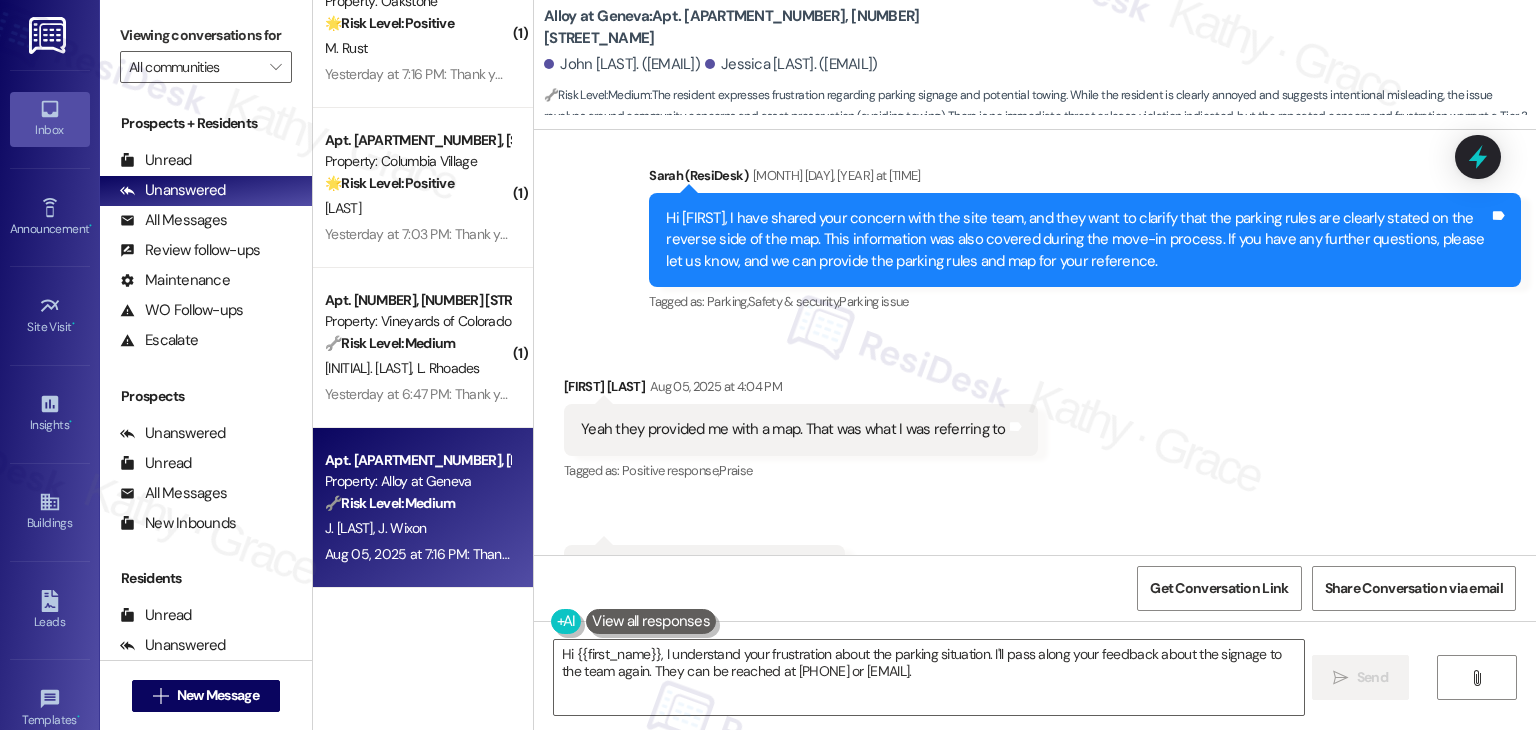 click on "Hi [FIRST], I have shared your concern with the site team, and they want to clarify that the parking rules are clearly stated on the reverse side of the map. This information was also covered during the move-in process. If you have any further questions, please let us know, and we can provide the parking rules and map for your reference." at bounding box center [1077, 240] 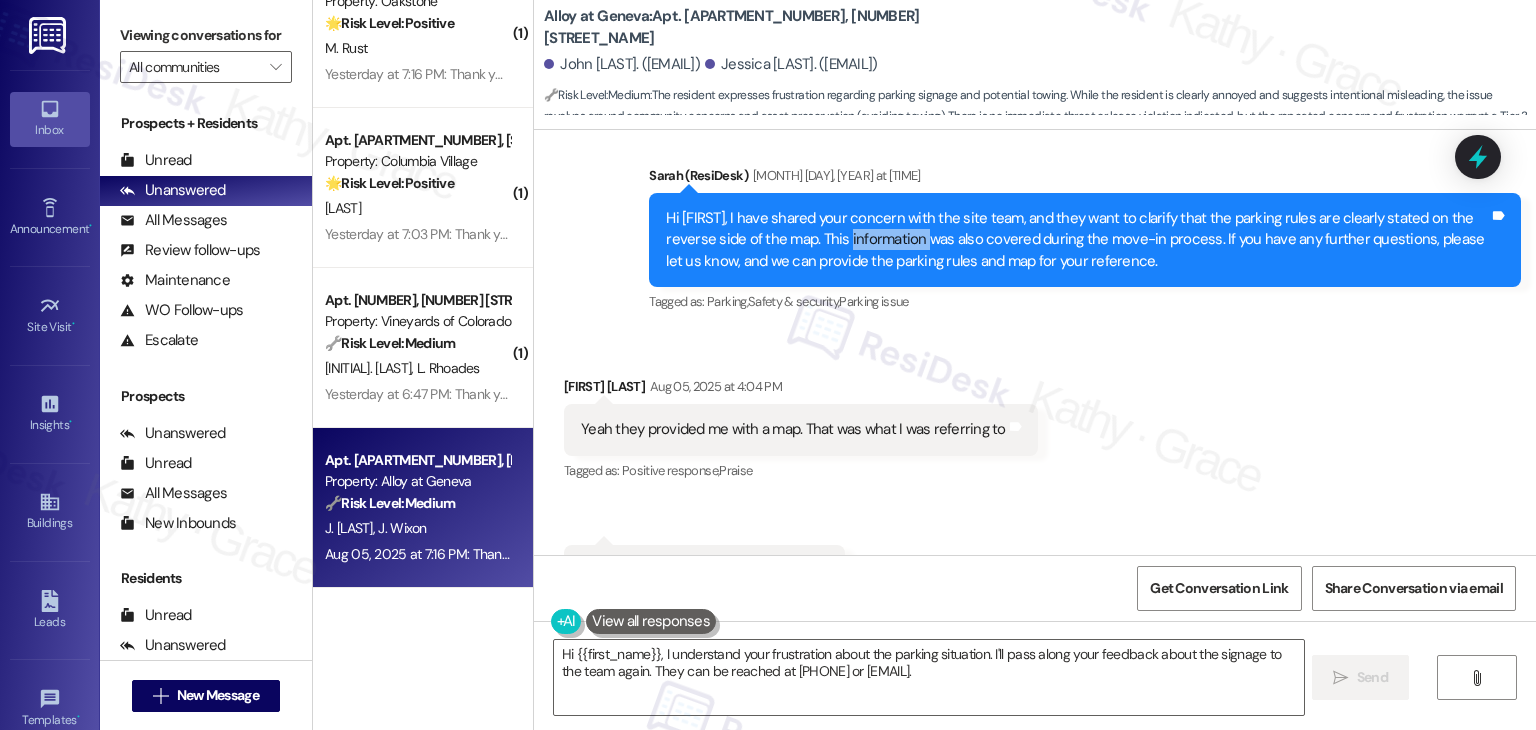 click on "Hi [FIRST], I have shared your concern with the site team, and they want to clarify that the parking rules are clearly stated on the reverse side of the map. This information was also covered during the move-in process. If you have any further questions, please let us know, and we can provide the parking rules and map for your reference." at bounding box center (1077, 240) 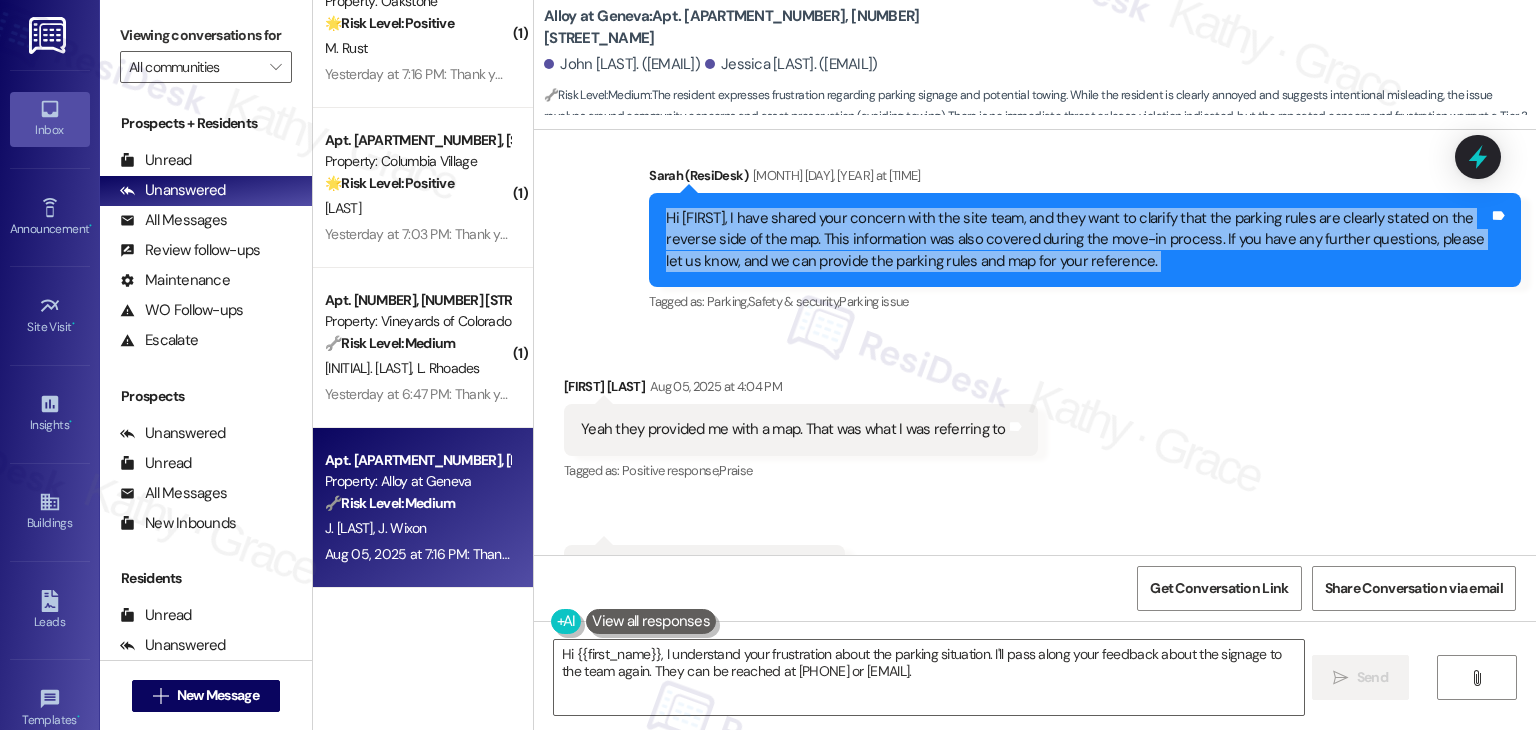 click on "Hi [FIRST], I have shared your concern with the site team, and they want to clarify that the parking rules are clearly stated on the reverse side of the map. This information was also covered during the move-in process. If you have any further questions, please let us know, and we can provide the parking rules and map for your reference." at bounding box center [1077, 240] 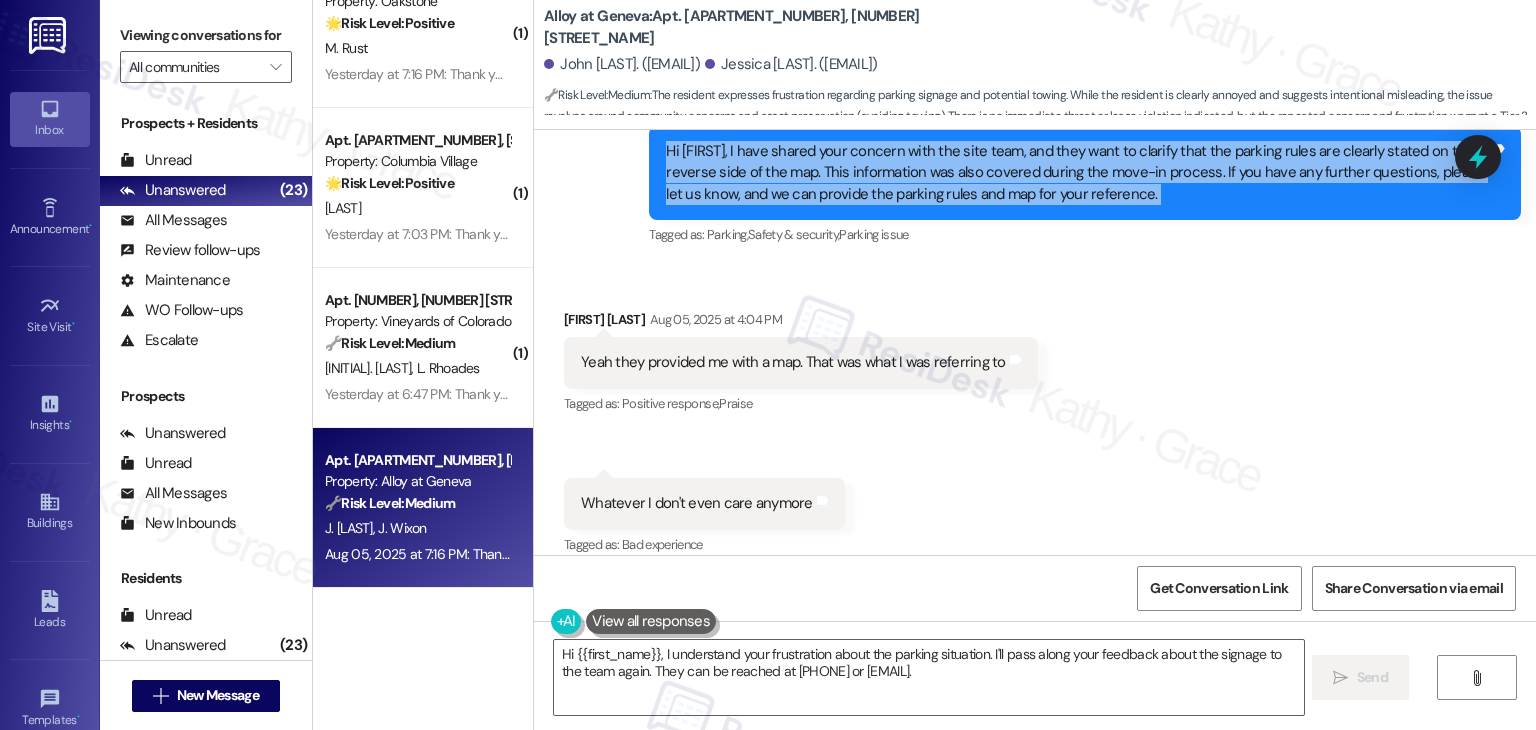 scroll, scrollTop: 11325, scrollLeft: 0, axis: vertical 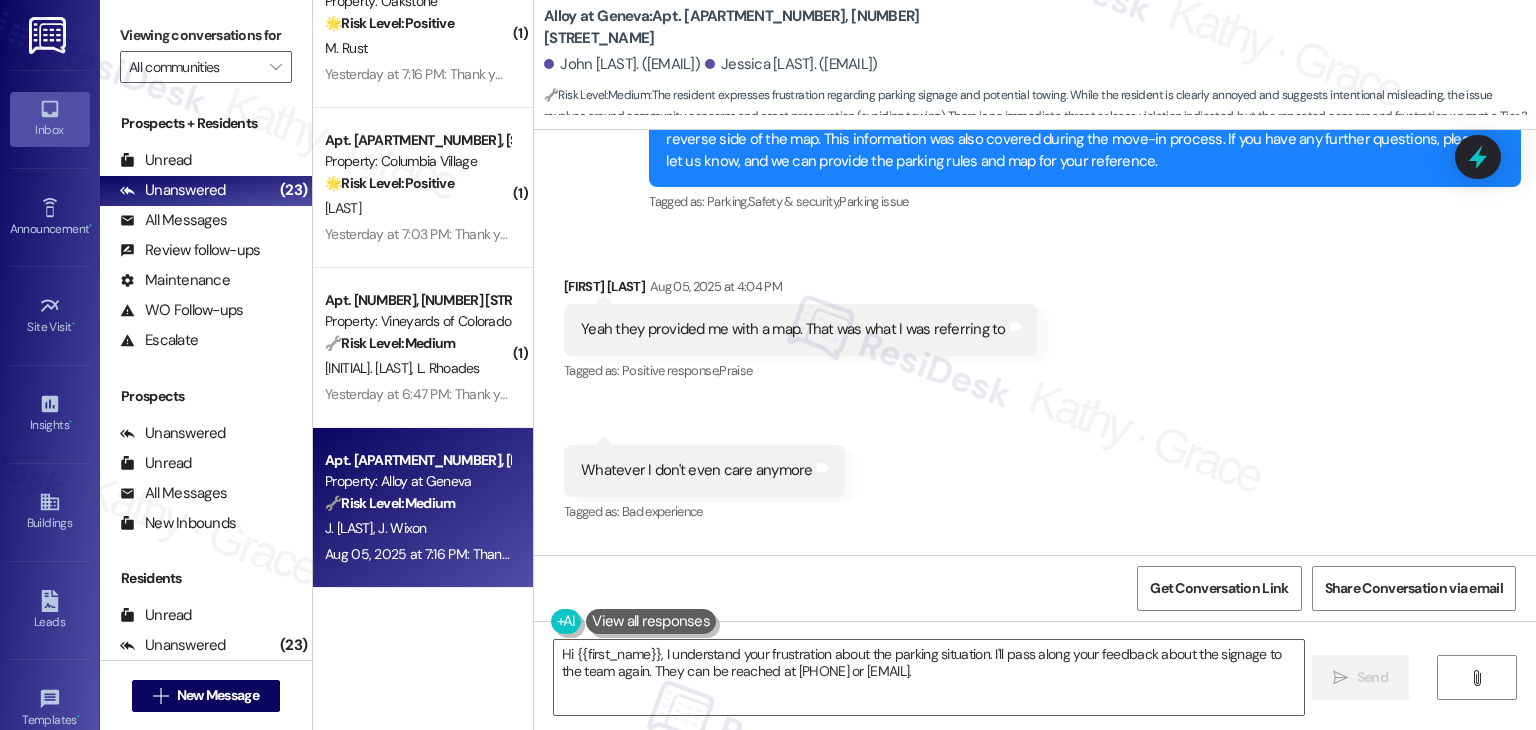 click on "Yeah they provided me with a map. That was what I was referring to" at bounding box center [793, 329] 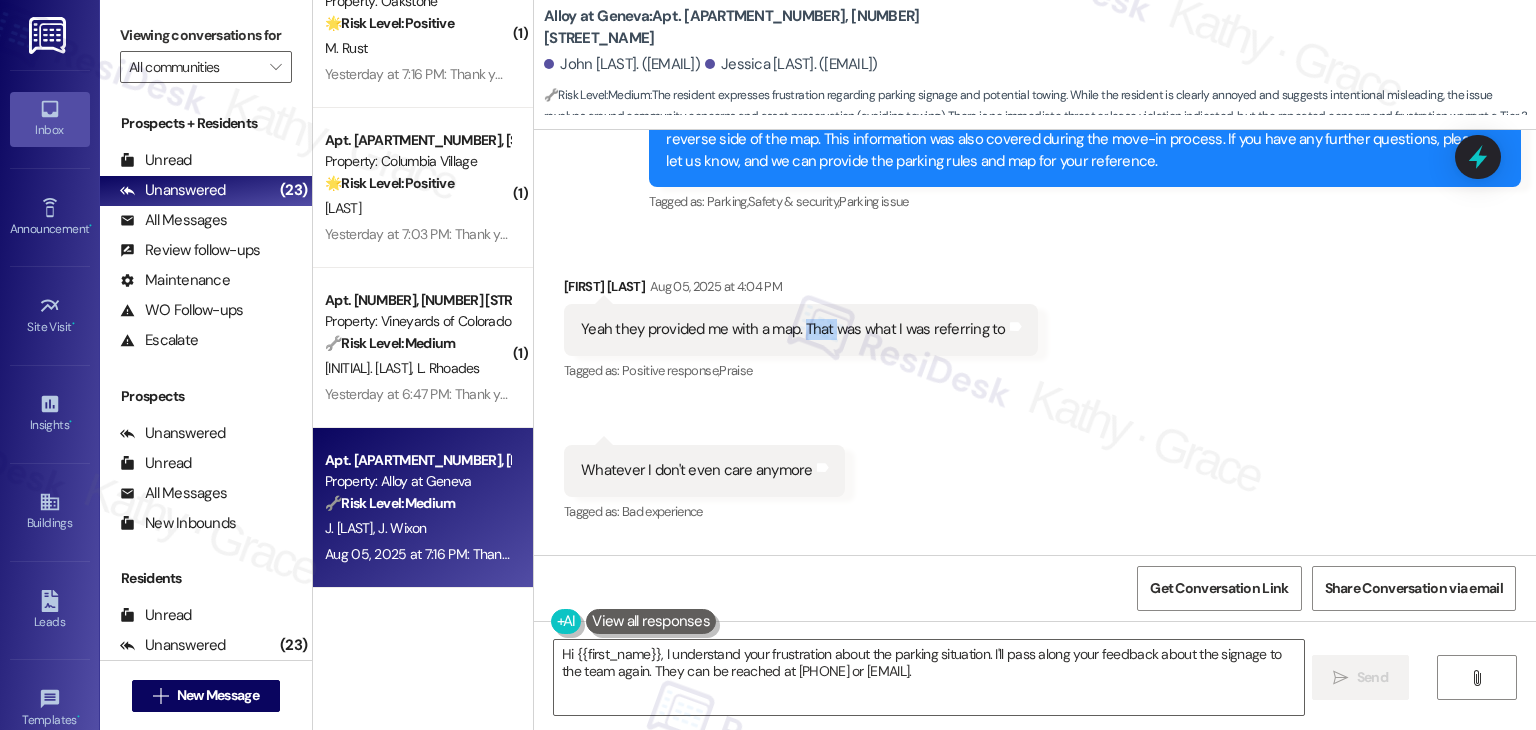 click on "Yeah they provided me with a map. That was what I was referring to" at bounding box center (793, 329) 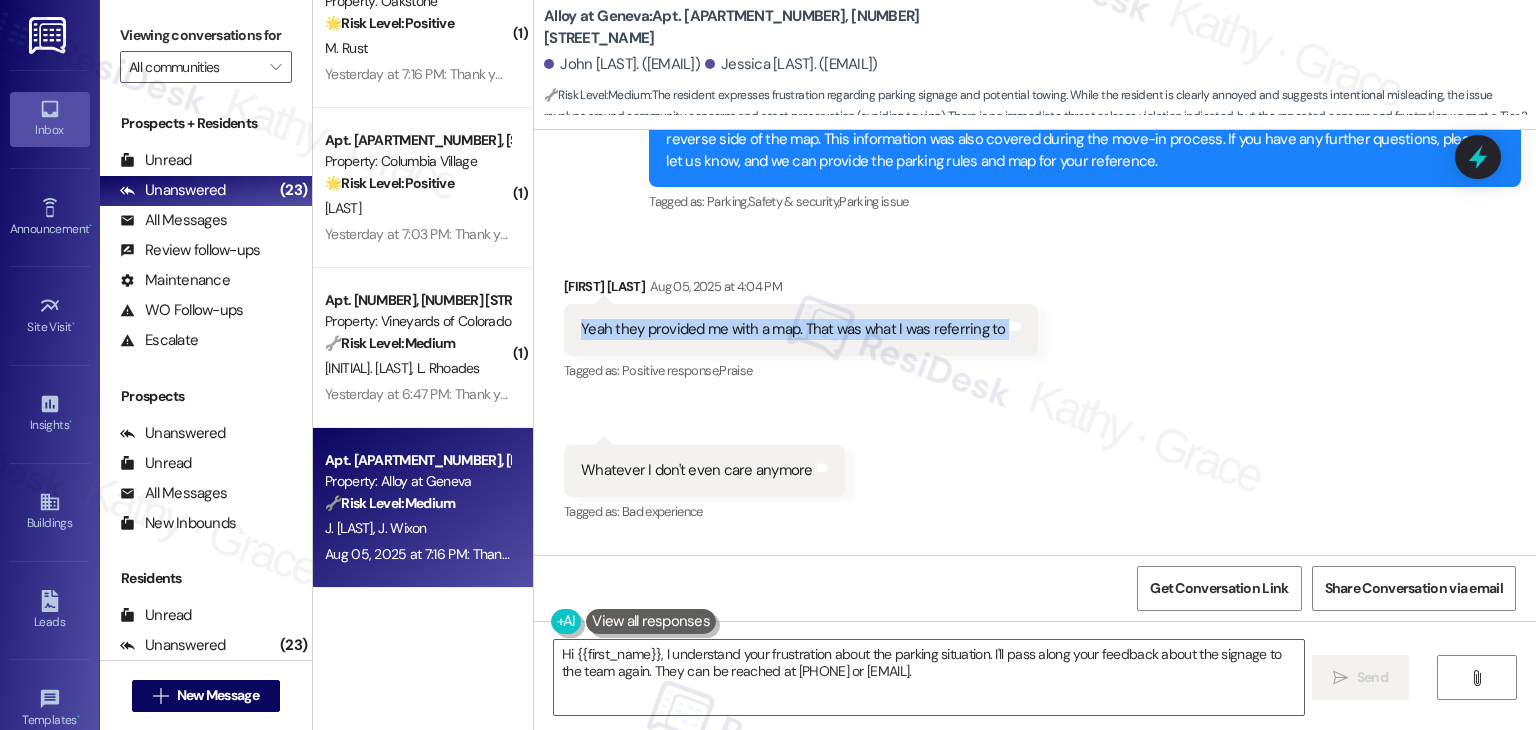 click on "Yeah they provided me with a map. That was what I was referring to" at bounding box center [793, 329] 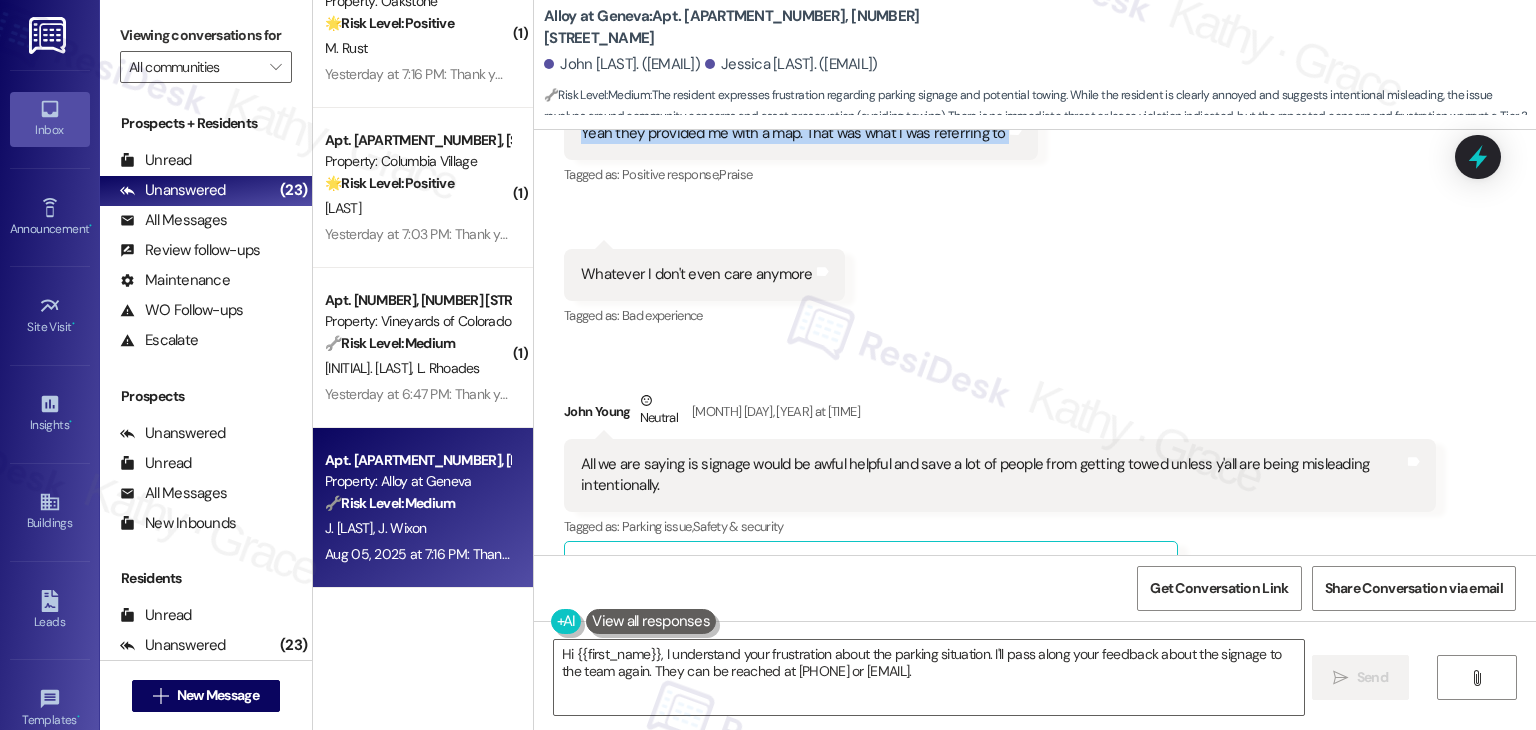 scroll, scrollTop: 11525, scrollLeft: 0, axis: vertical 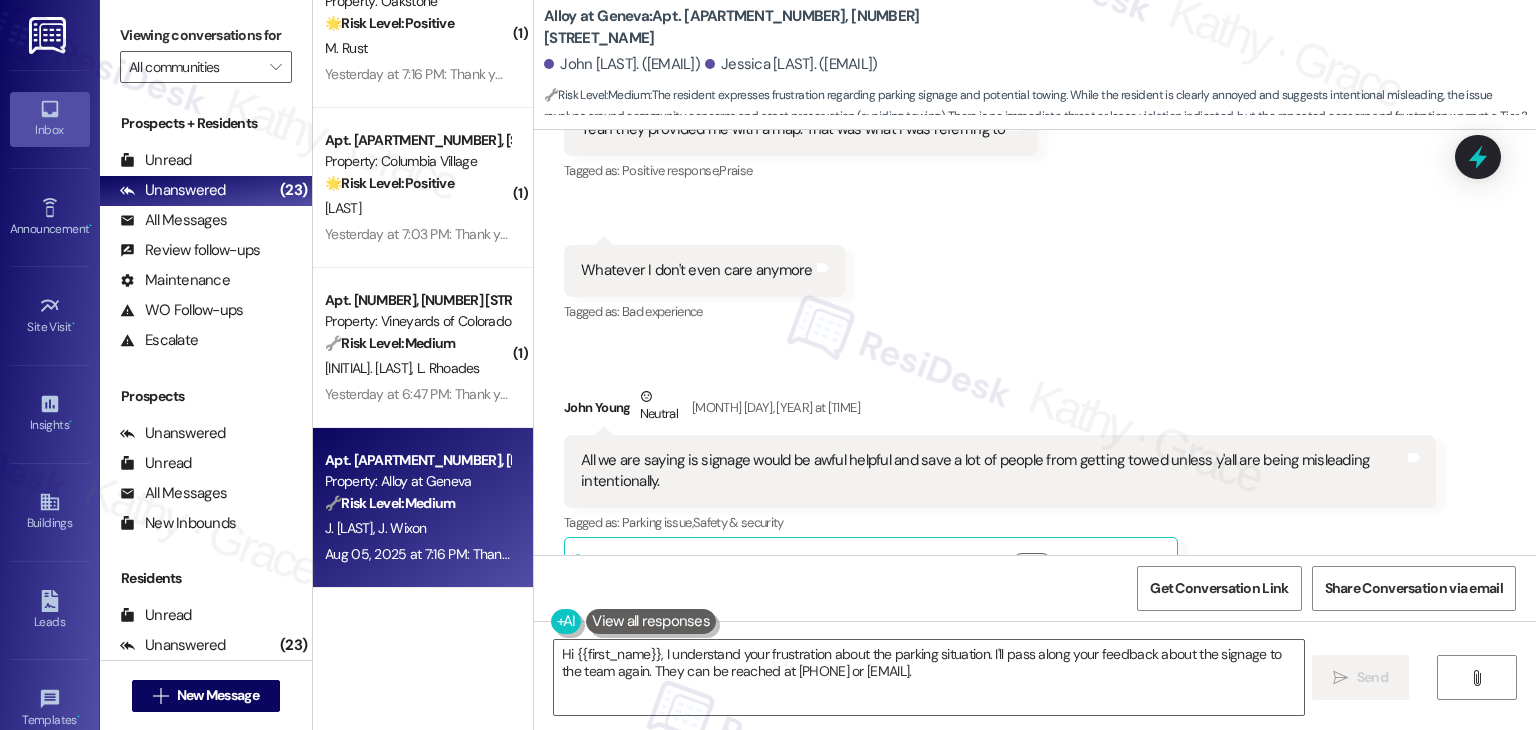 click on "All we are saying is signage would be awful helpful and save a lot of people from getting towed unless y'all are being misleading intentionally." at bounding box center [992, 471] 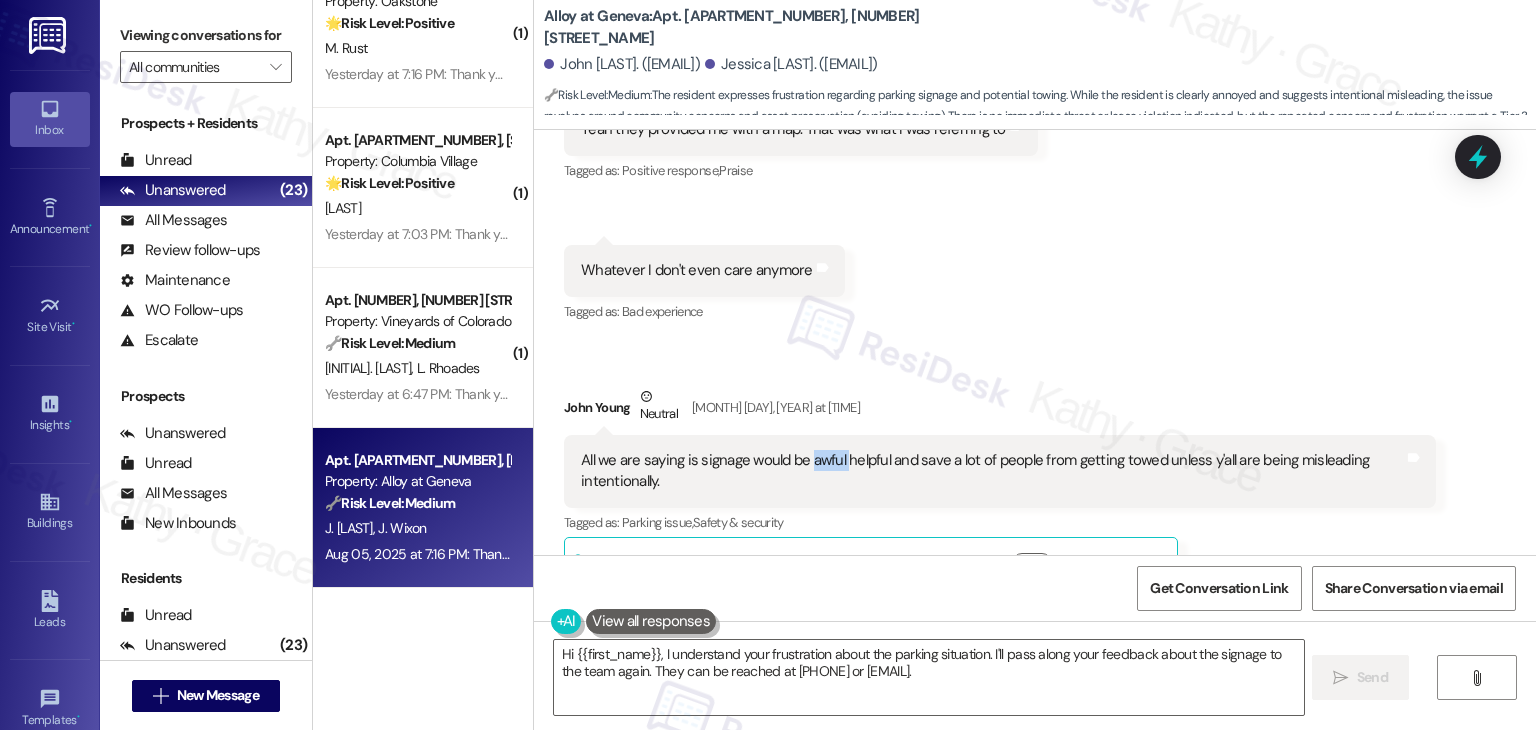 click on "All we are saying is signage would be awful helpful and save a lot of people from getting towed unless y'all are being misleading intentionally." at bounding box center [992, 471] 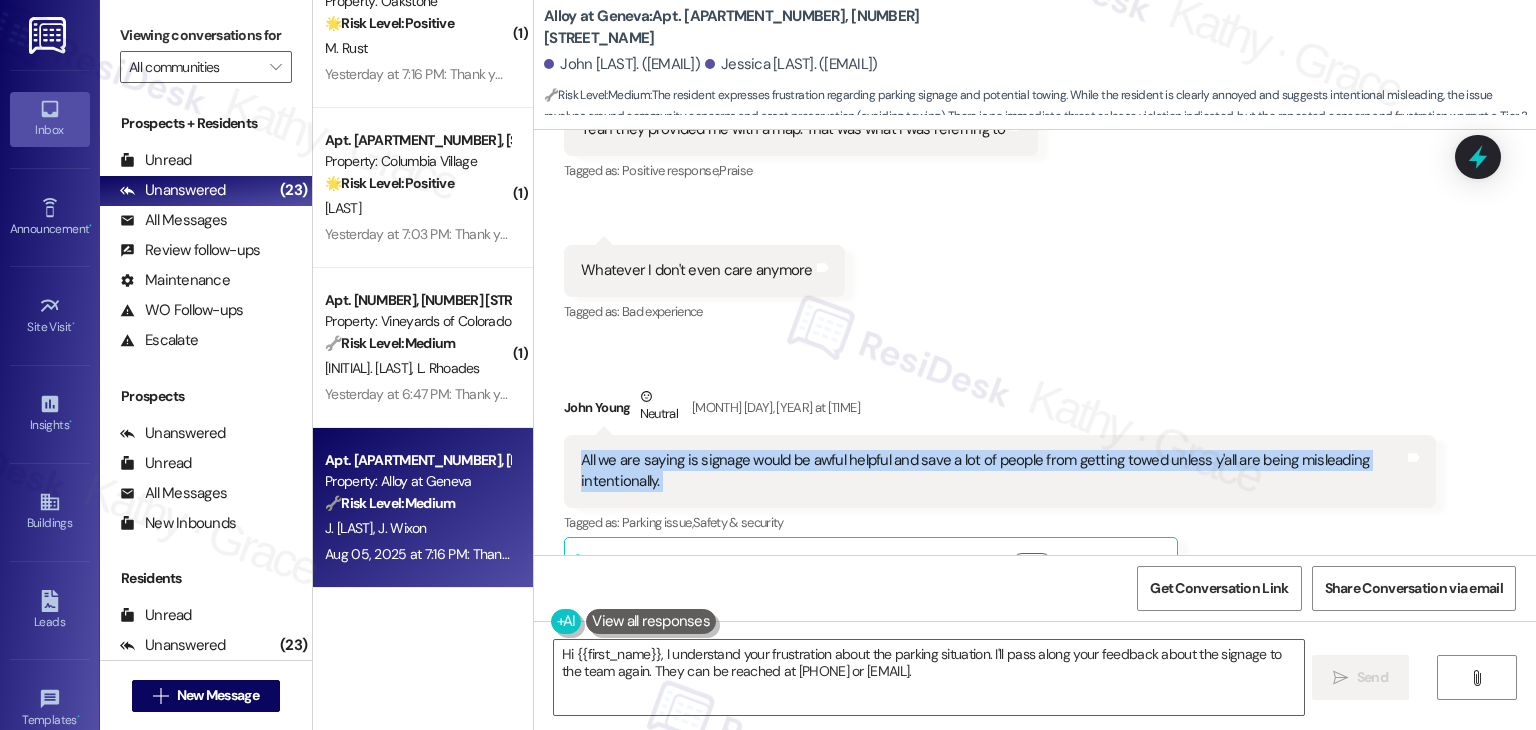click on "All we are saying is signage would be awful helpful and save a lot of people from getting towed unless y'all are being misleading intentionally." at bounding box center (992, 471) 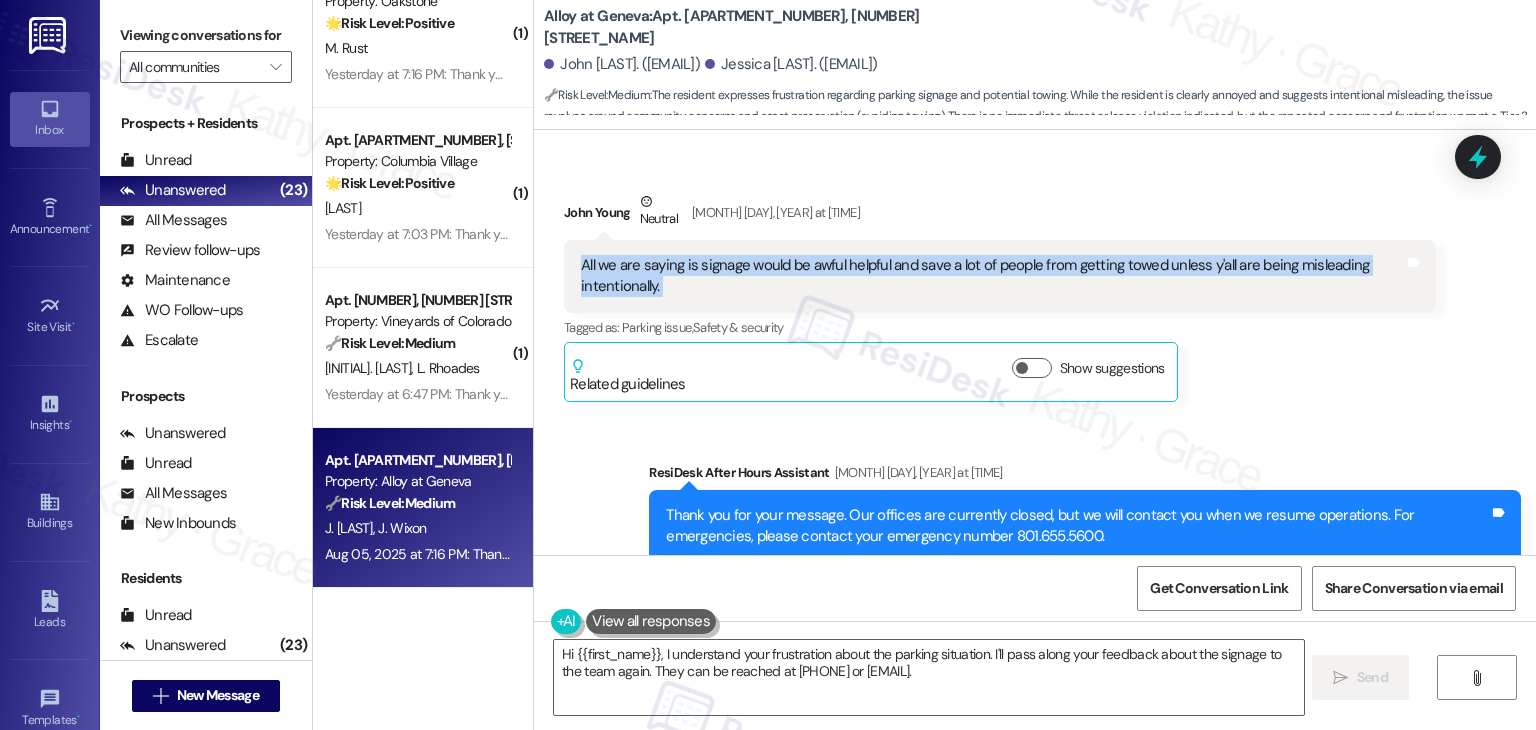 scroll, scrollTop: 11725, scrollLeft: 0, axis: vertical 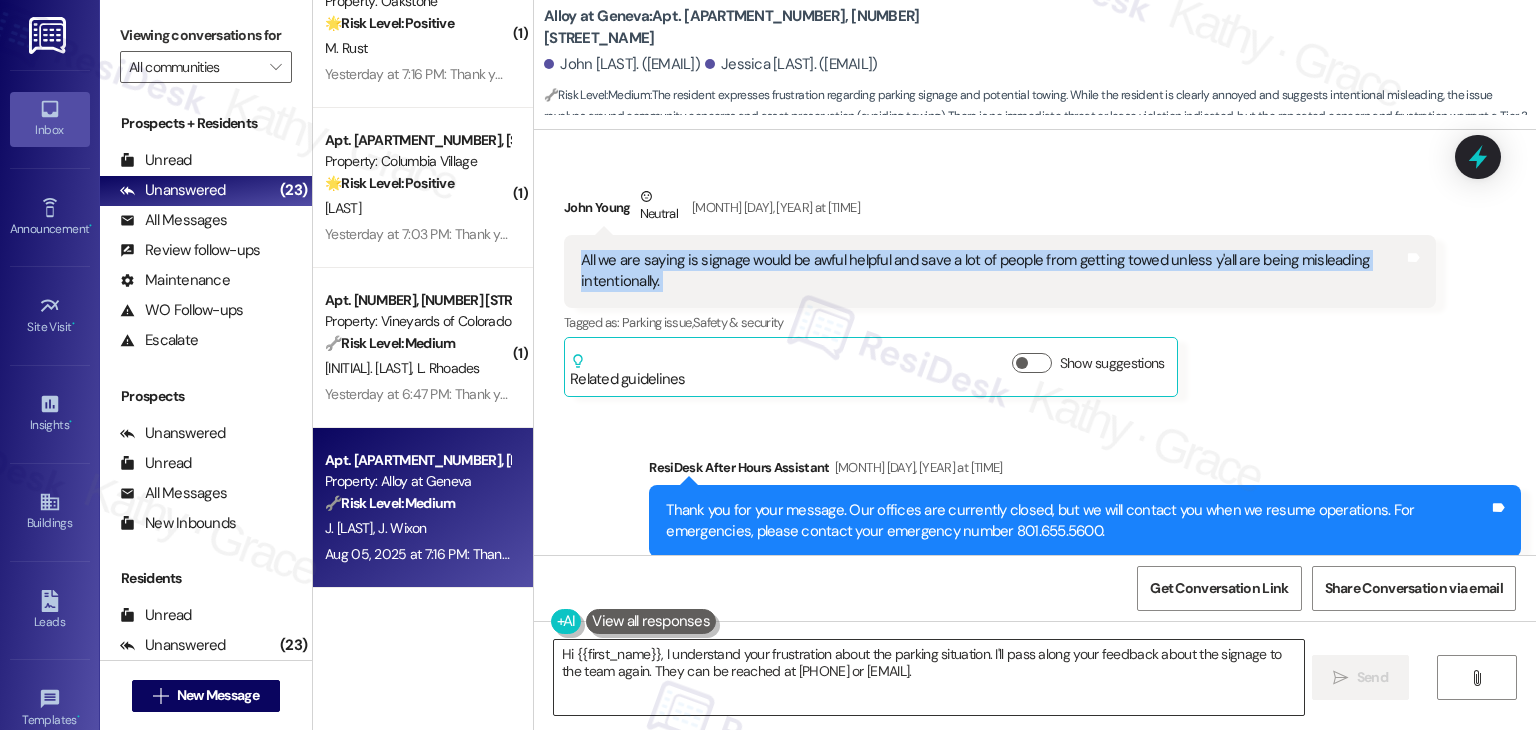 click on "Hi {{first_name}}, I understand your frustration about the parking situation. I'll pass along your feedback about the signage to the team again. They can be reached at [PHONE] or [EMAIL]." at bounding box center [928, 677] 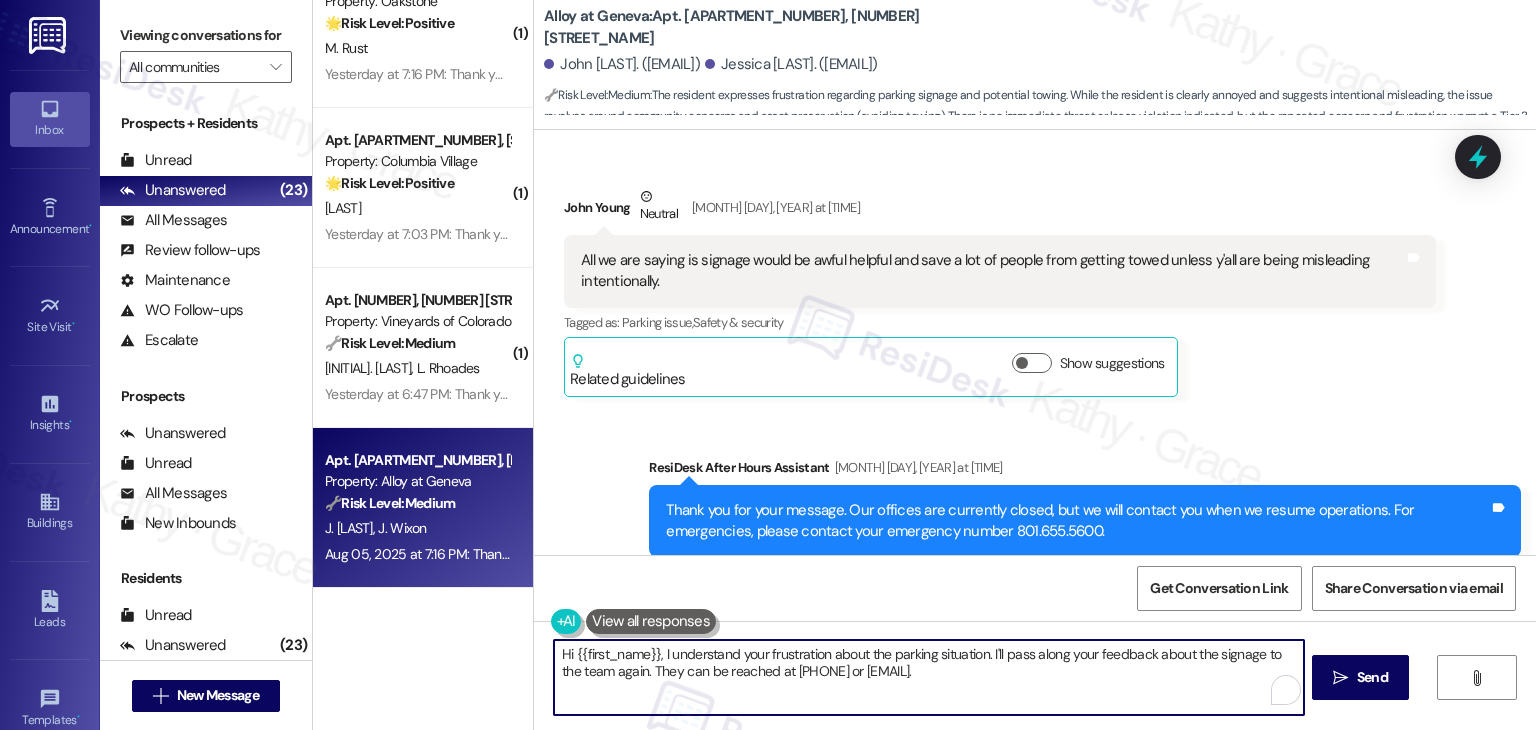 paste on "[FIRST] and [FIRST], thank you for your feedback—we really appreciate you sharing your thoughts. I understand how signage could help avoid confusion. If you have any questions or need assistance with anything else, feel free to reach out." 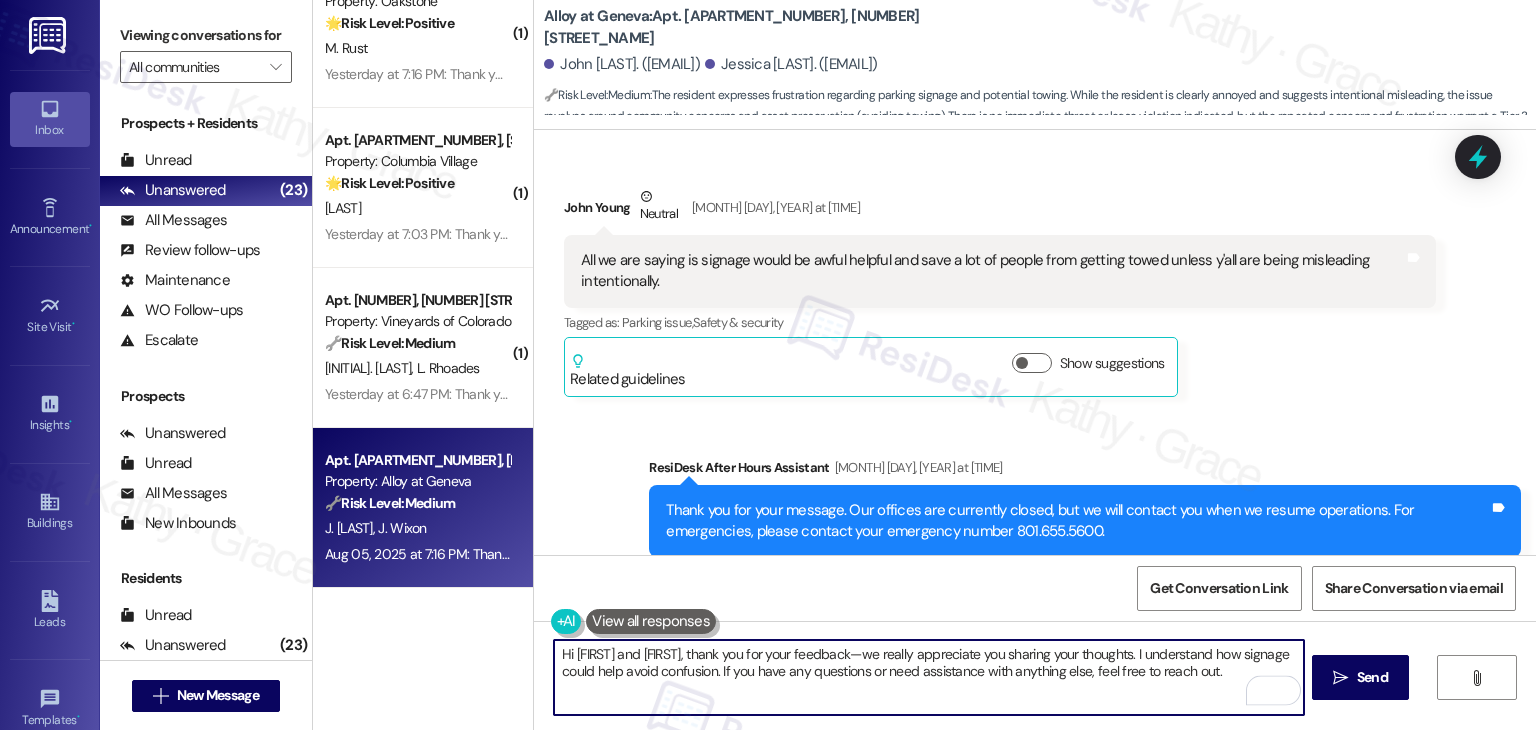 type on "Hi [FIRST] and [FIRST], thank you for your feedback—we really appreciate you sharing your thoughts. I understand how signage could help avoid confusion. If you have any questions or need assistance with anything else, feel free to reach out." 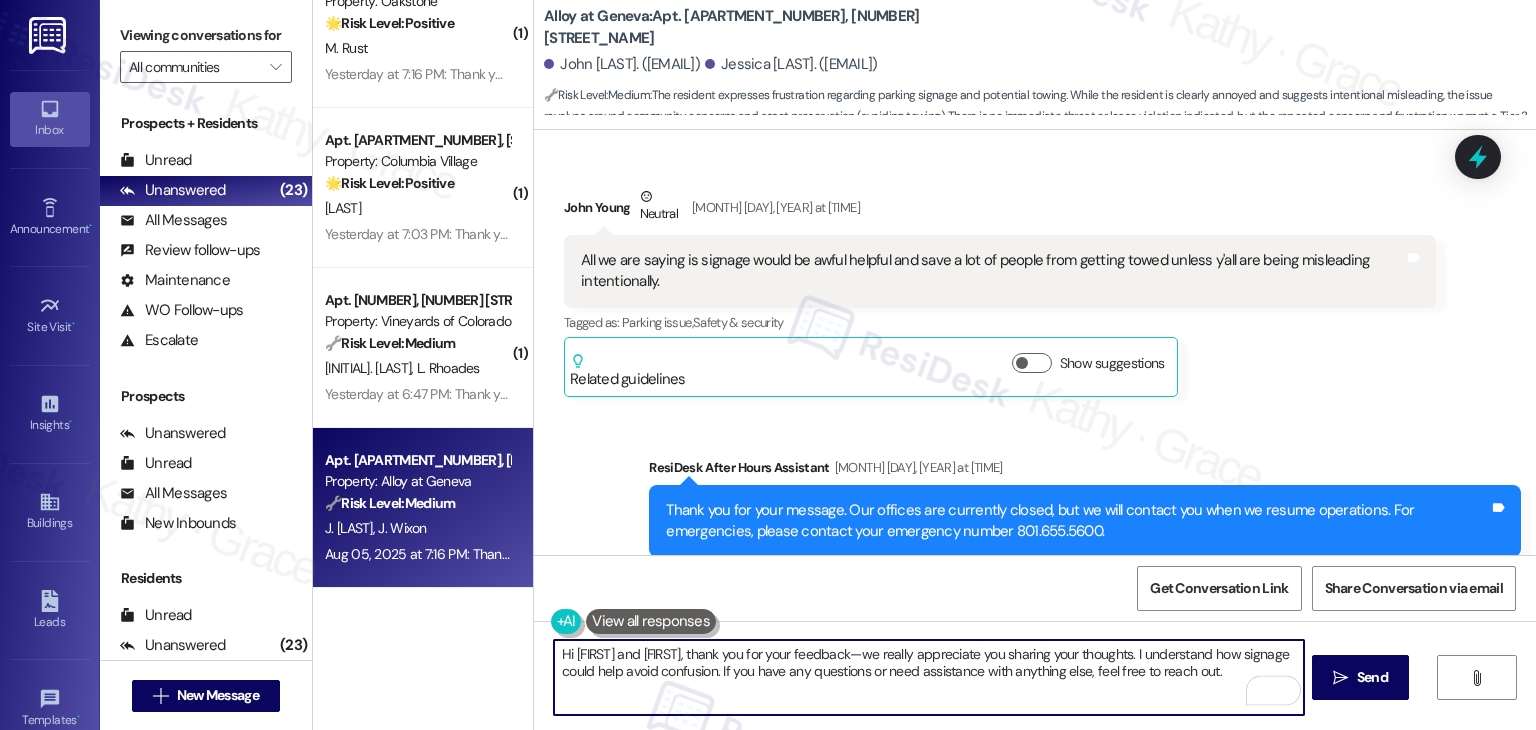 click on "Send" at bounding box center (1372, 677) 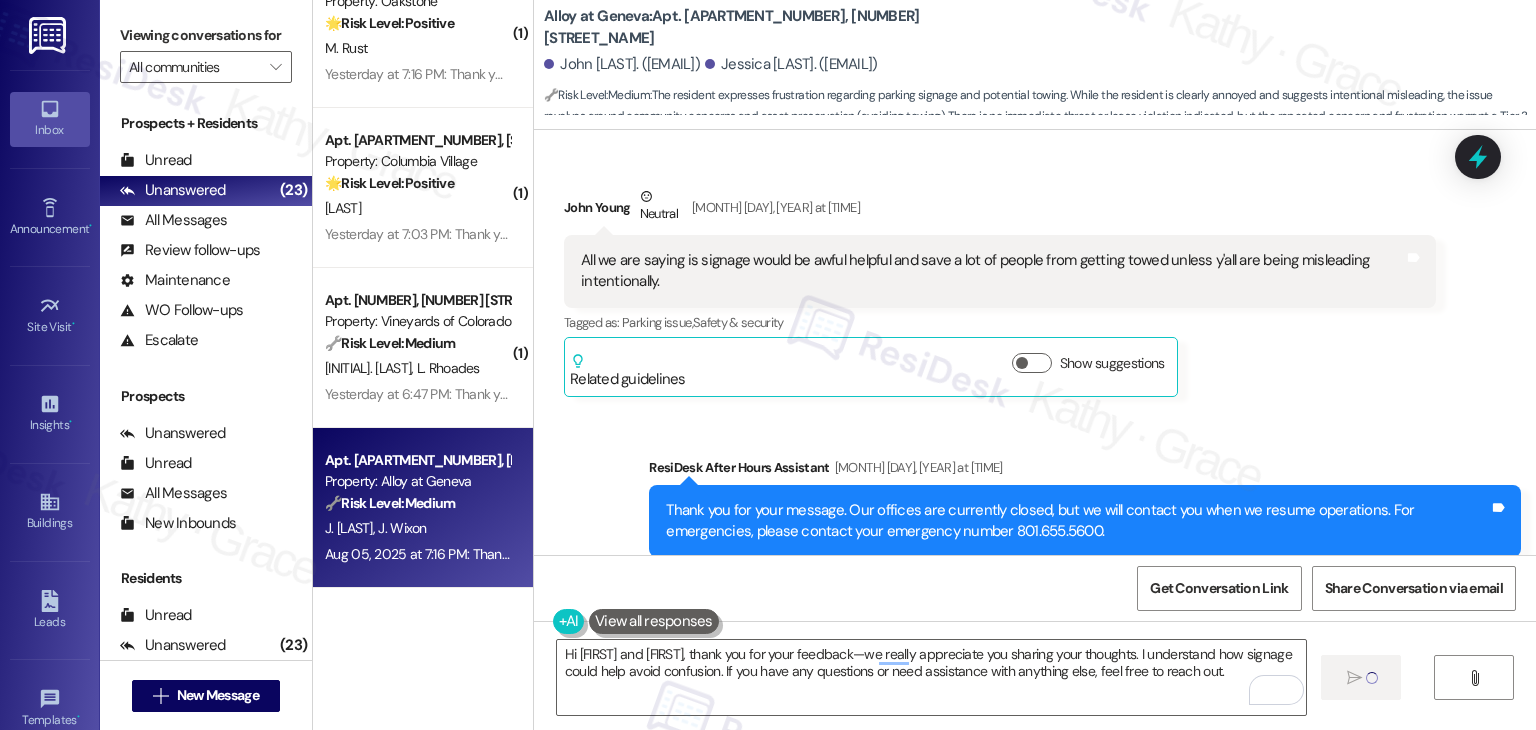 type 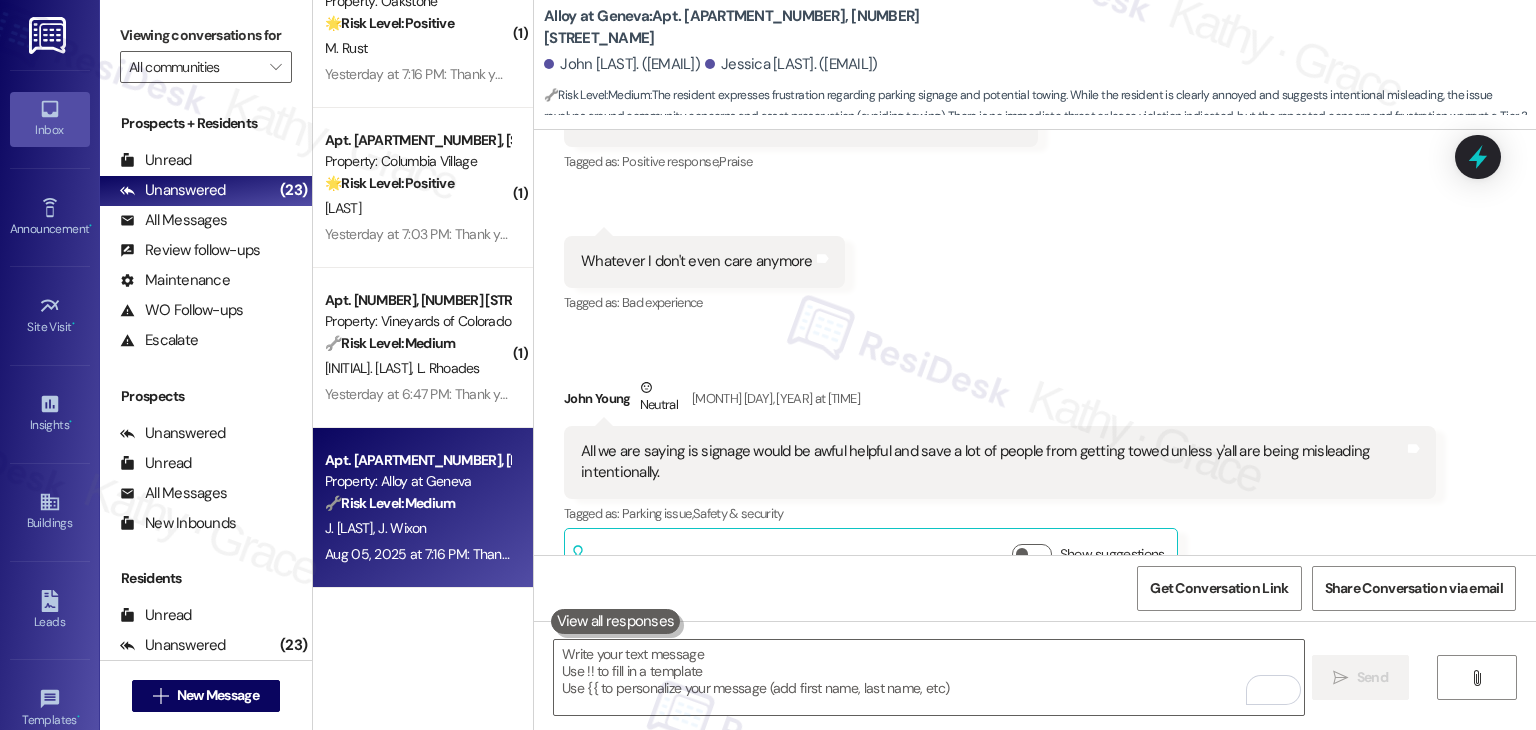scroll, scrollTop: 11886, scrollLeft: 0, axis: vertical 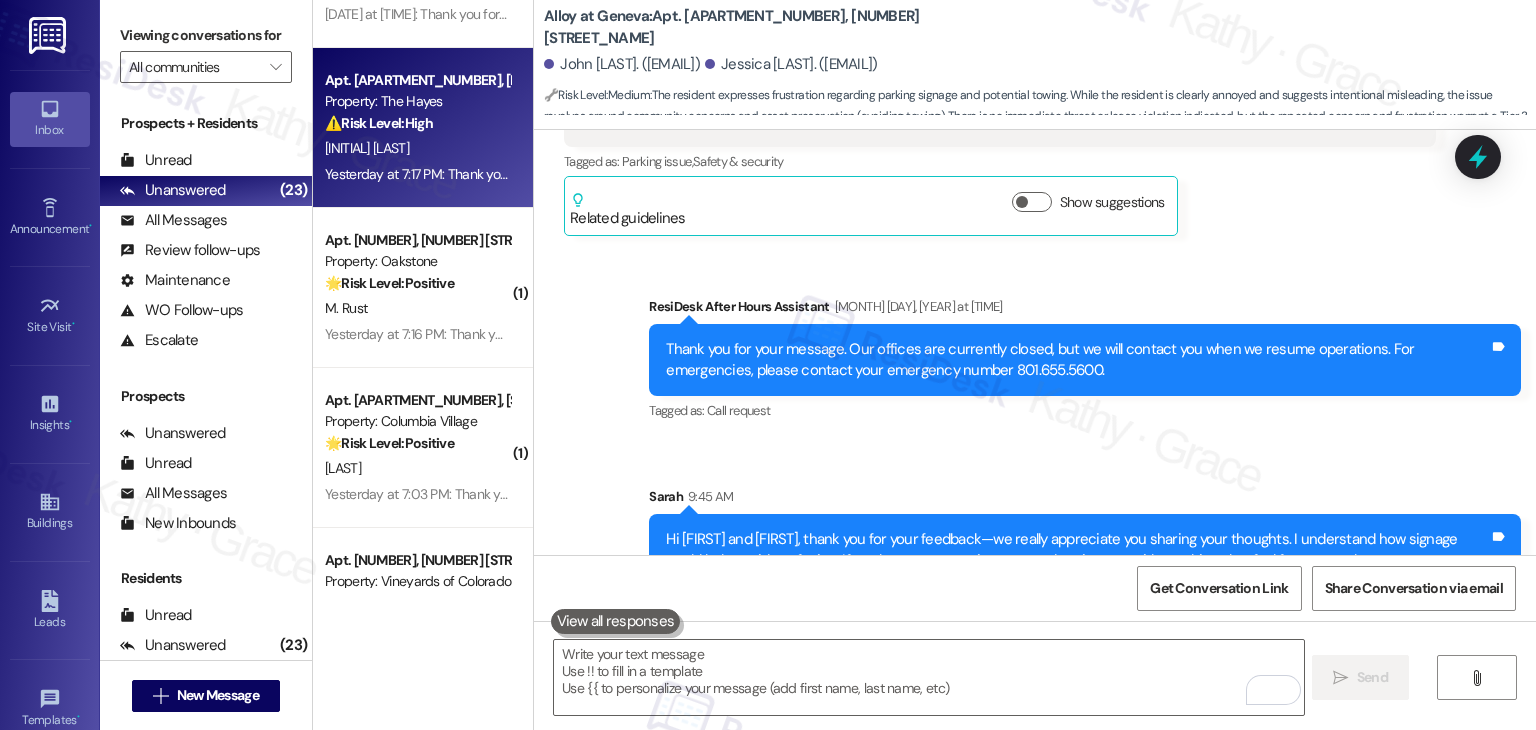 click on "[INITIAL] [LAST]" at bounding box center (417, 148) 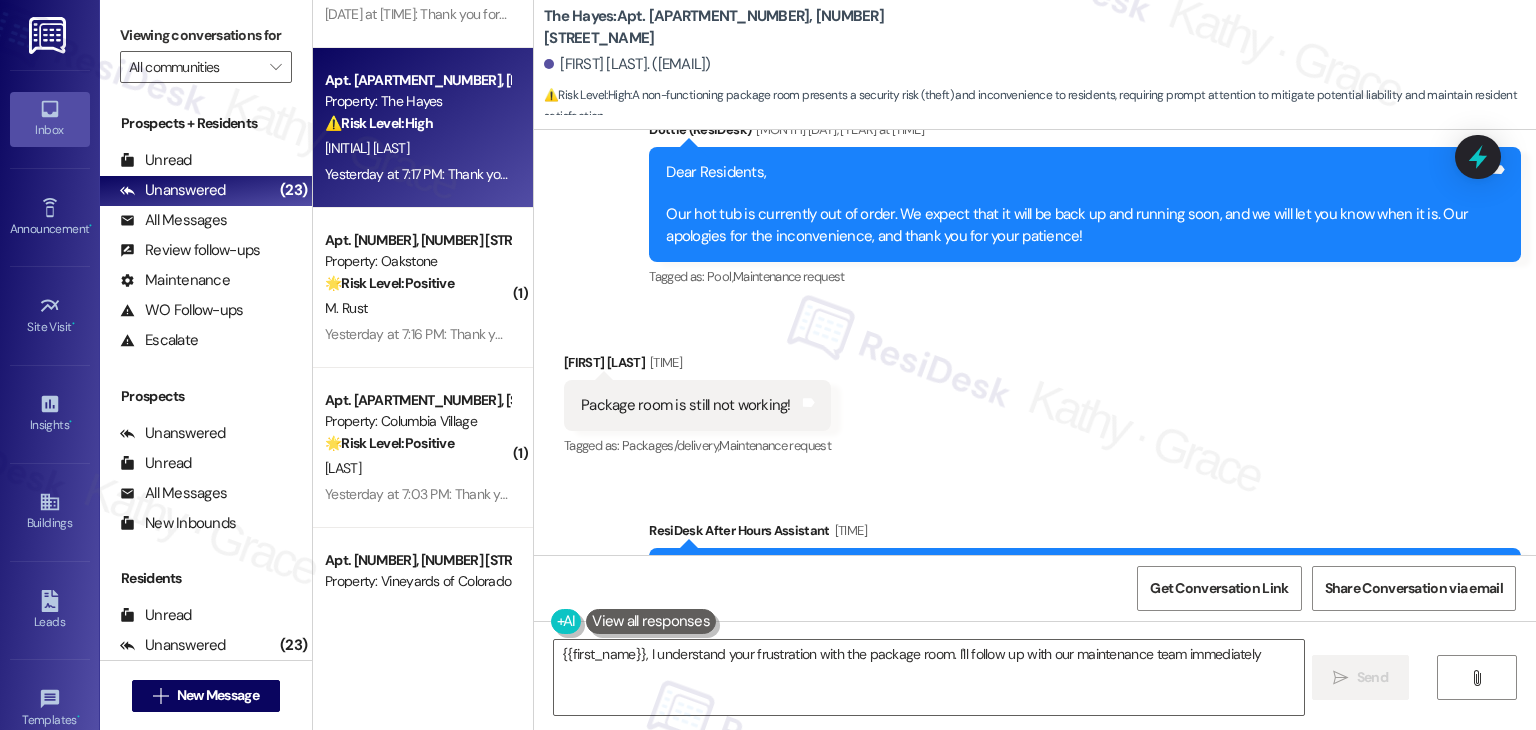 scroll, scrollTop: 4961, scrollLeft: 0, axis: vertical 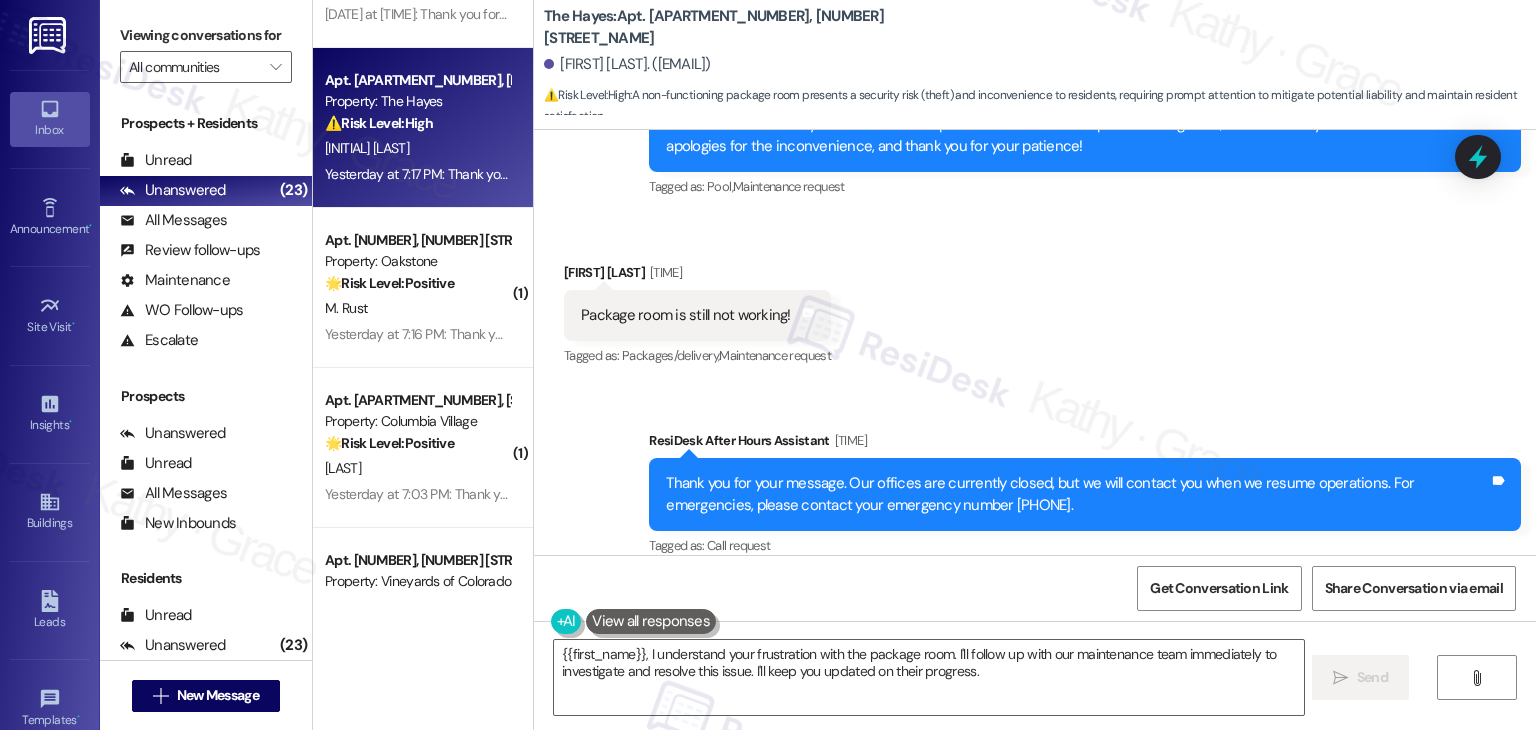 click on "Received via SMS [FIRST] [LAST] Yesterday at 7:17 PM Package room is still not working! Tags and notes Tagged as: Packages/delivery , Click to highlight conversations about Packages/delivery Maintenance request Click to highlight conversations about Maintenance request" at bounding box center [1035, 301] 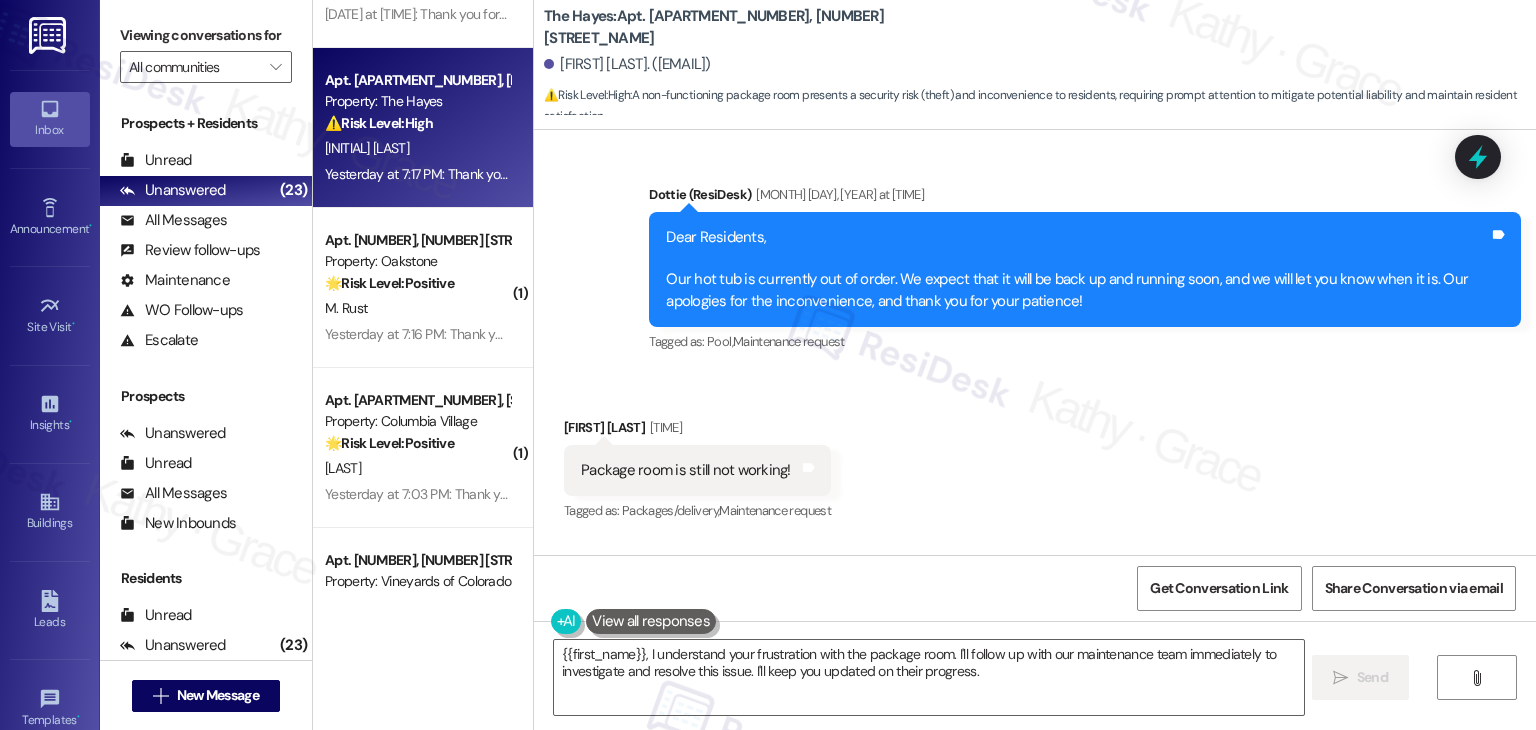 scroll, scrollTop: 4762, scrollLeft: 0, axis: vertical 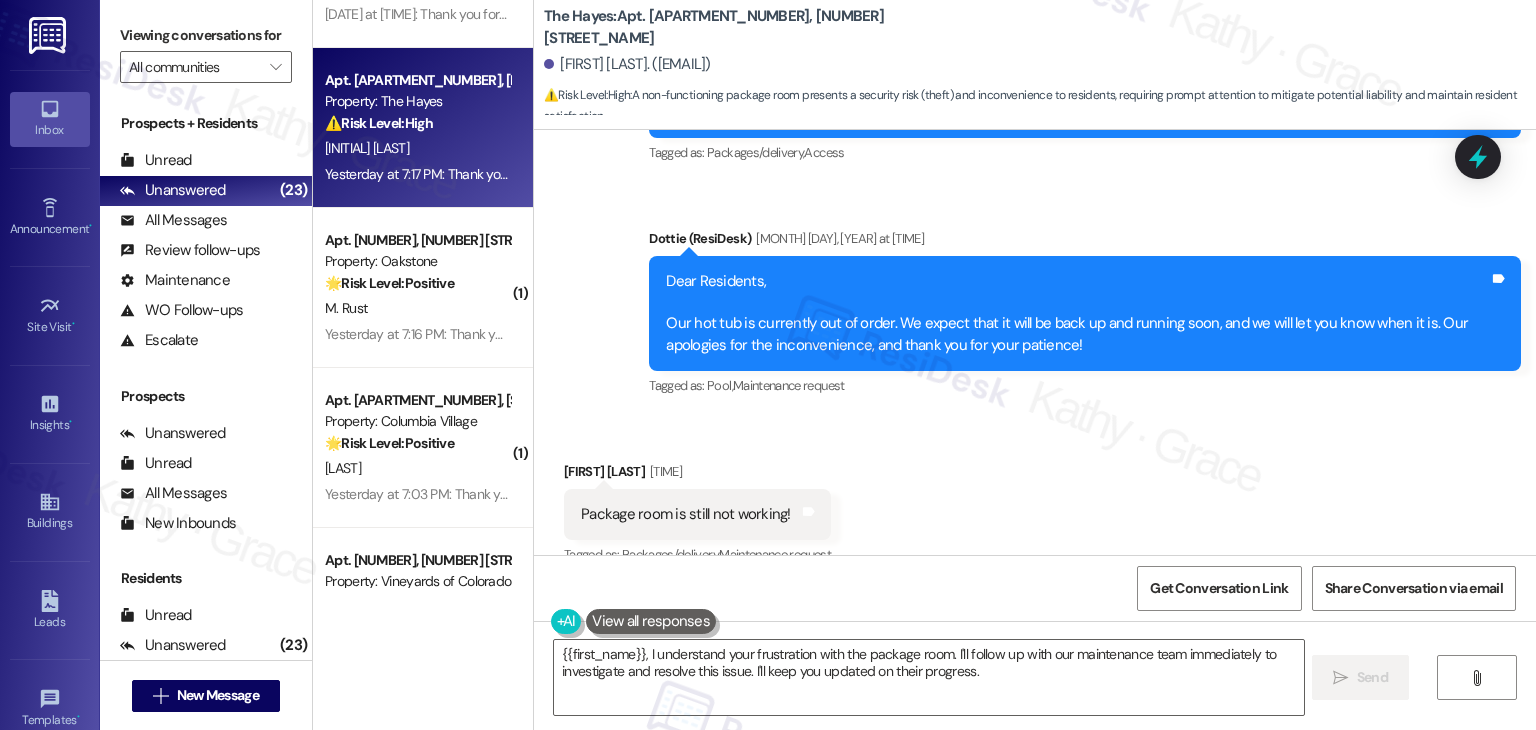 click on "Received via SMS [FIRST] [LAST] Yesterday at 7:17 PM Package room is still not working! Tags and notes Tagged as: Packages/delivery , Click to highlight conversations about Packages/delivery Maintenance request Click to highlight conversations about Maintenance request" at bounding box center [1035, 500] 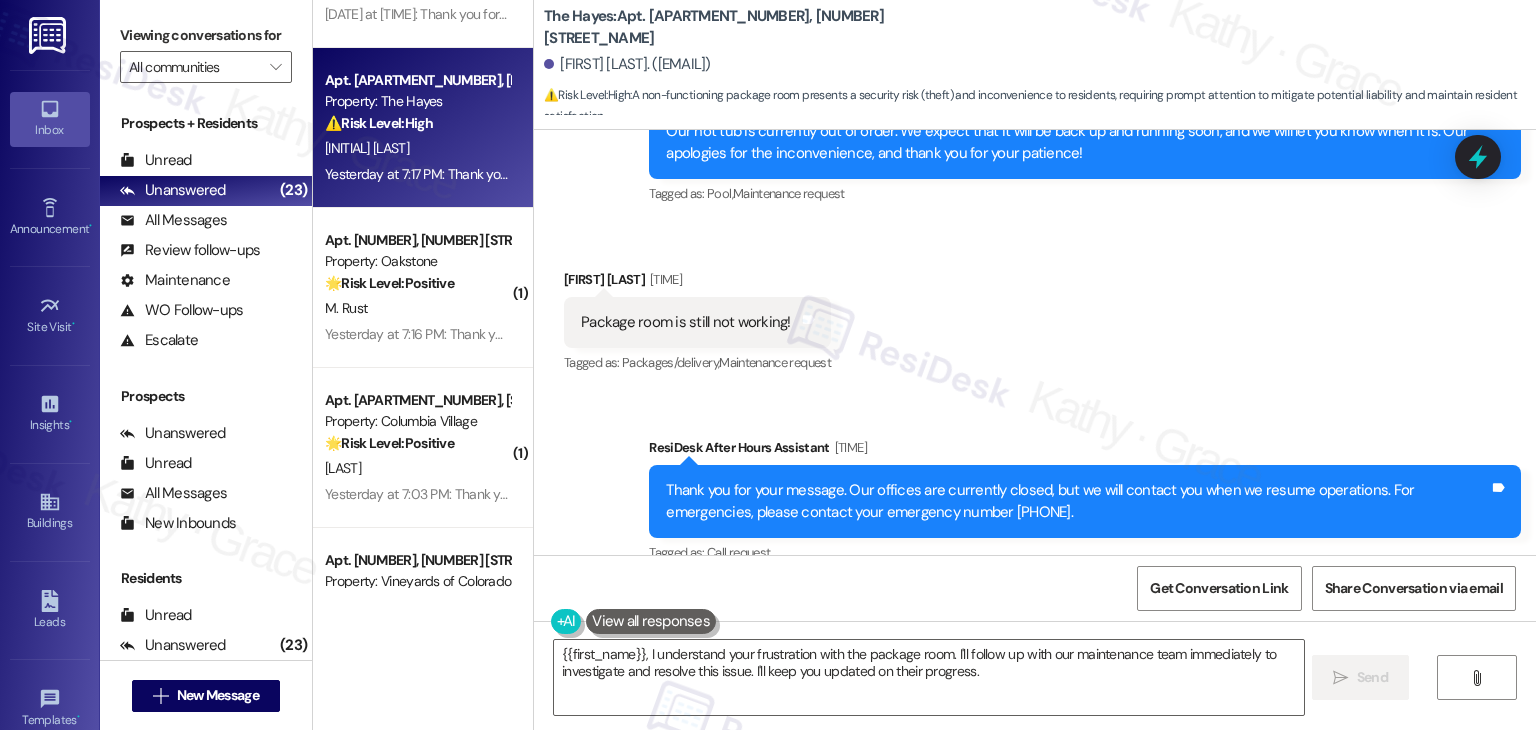 scroll, scrollTop: 4961, scrollLeft: 0, axis: vertical 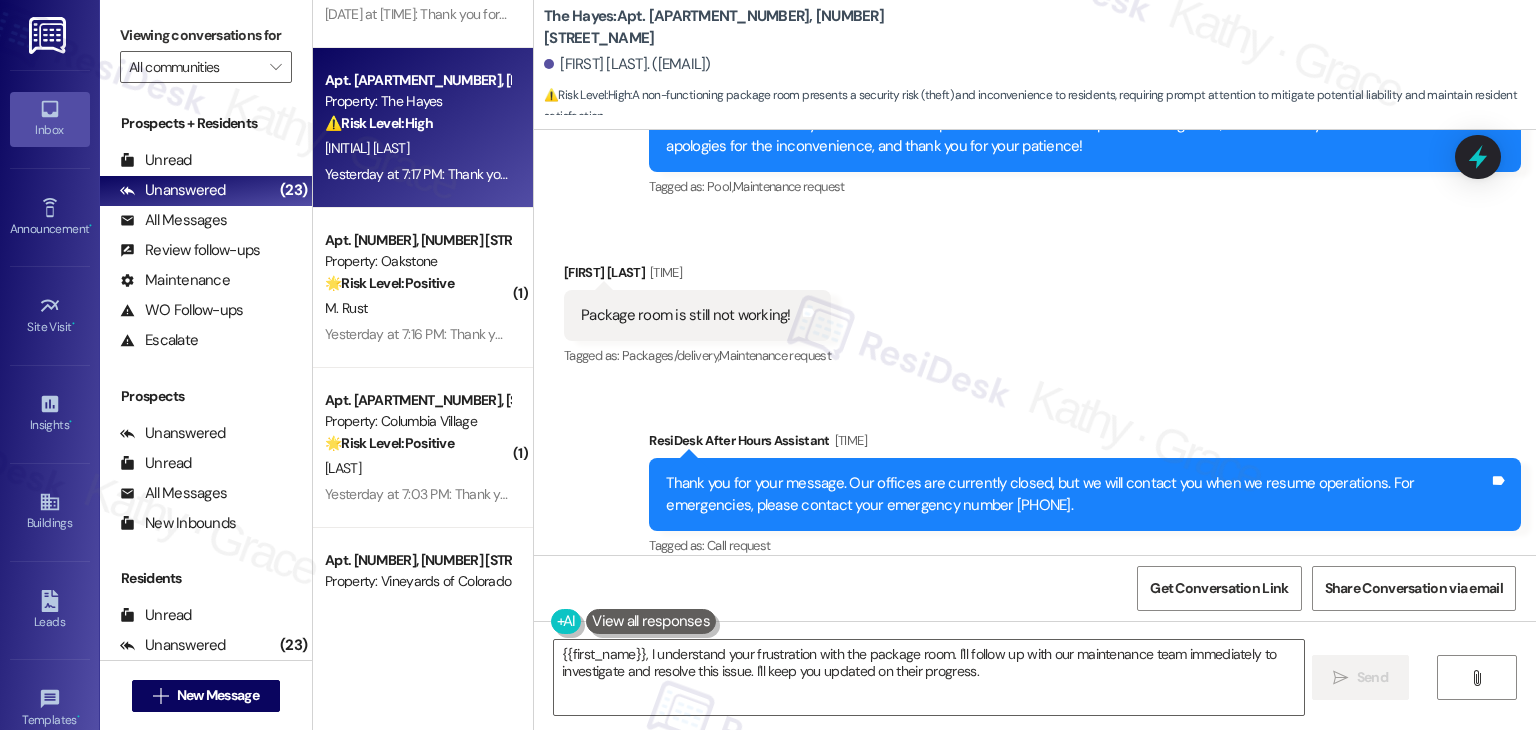click on "Received via SMS [FIRST] [LAST] Yesterday at 7:17 PM Package room is still not working! Tags and notes Tagged as: Packages/delivery , Click to highlight conversations about Packages/delivery Maintenance request Click to highlight conversations about Maintenance request" at bounding box center (1035, 301) 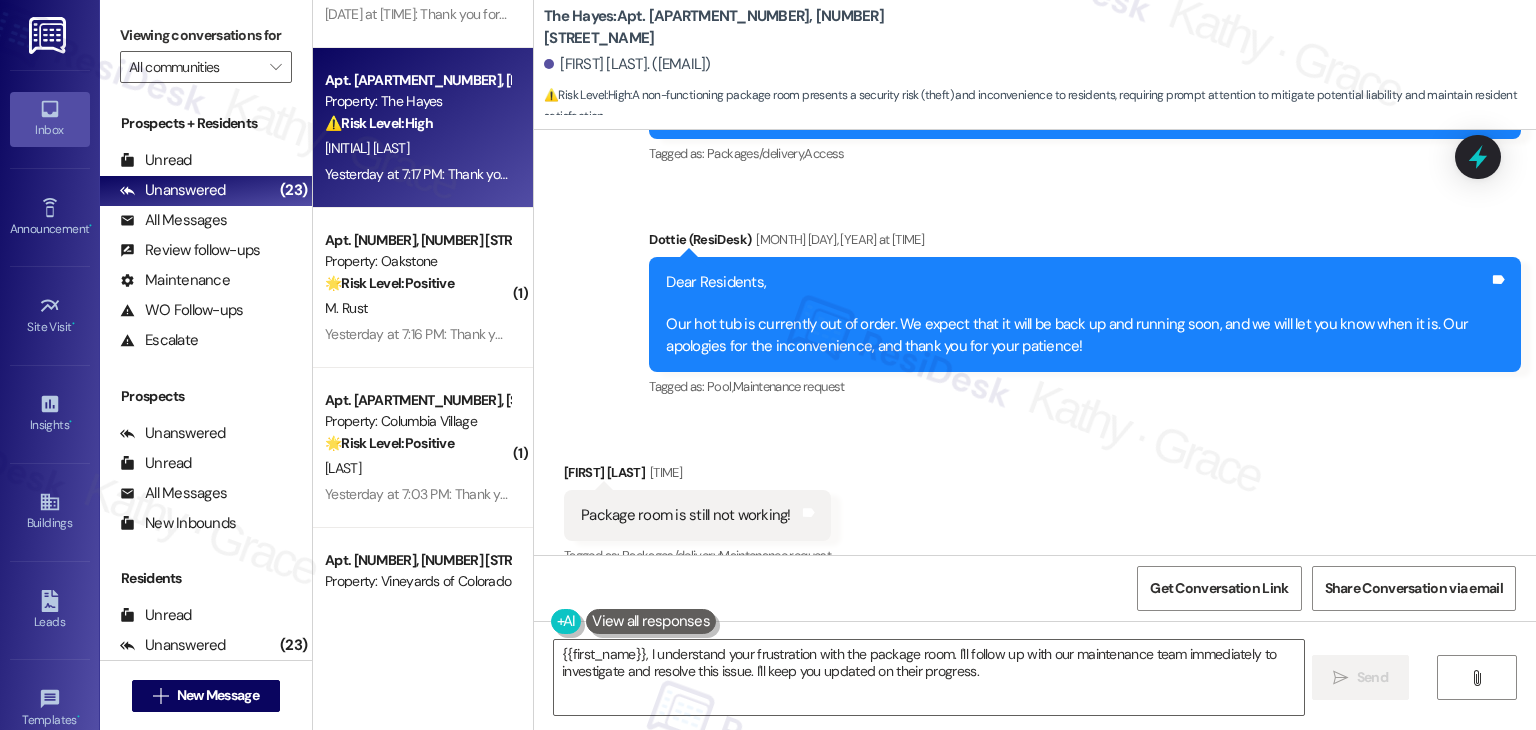 click on "Package room is still not working!" at bounding box center (686, 515) 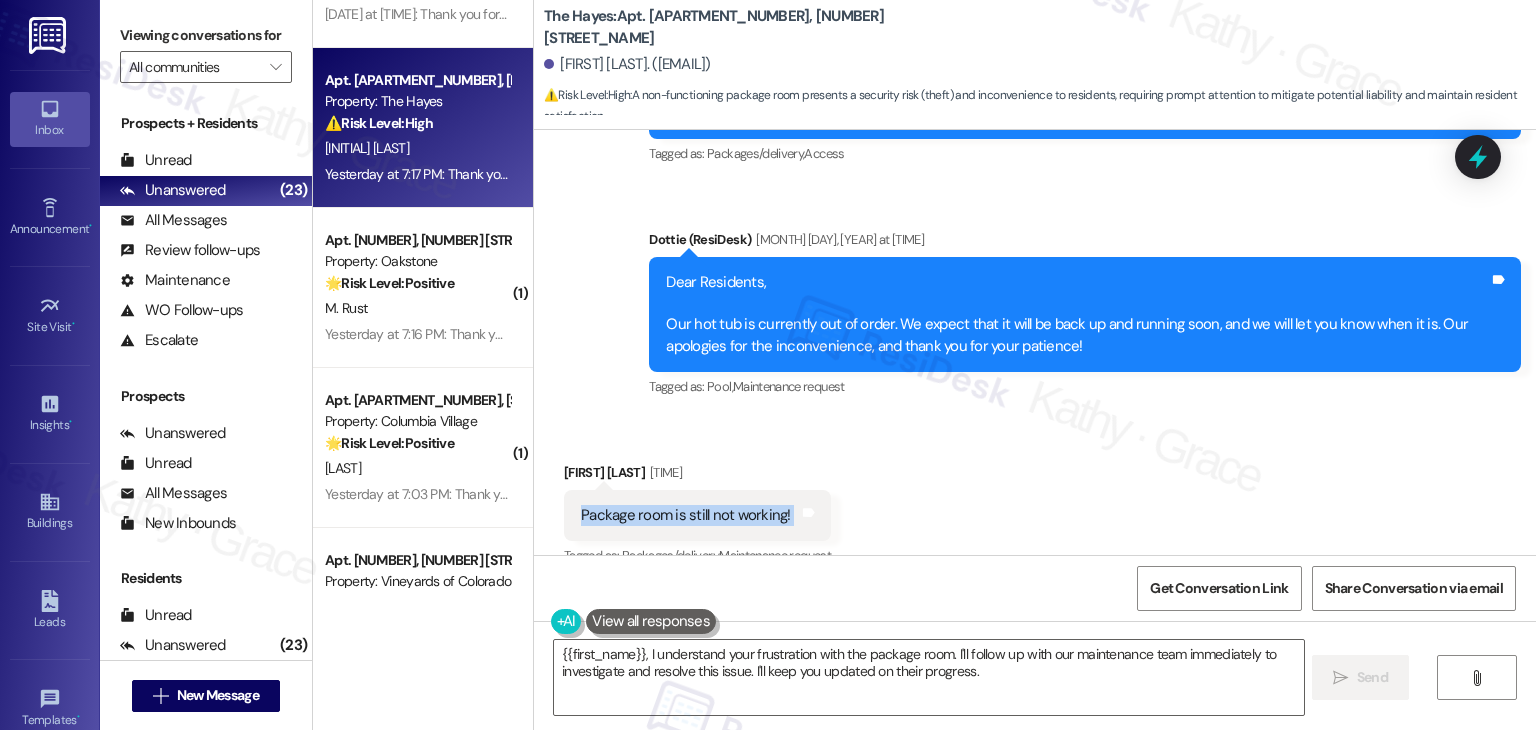 click on "Package room is still not working!" at bounding box center (686, 515) 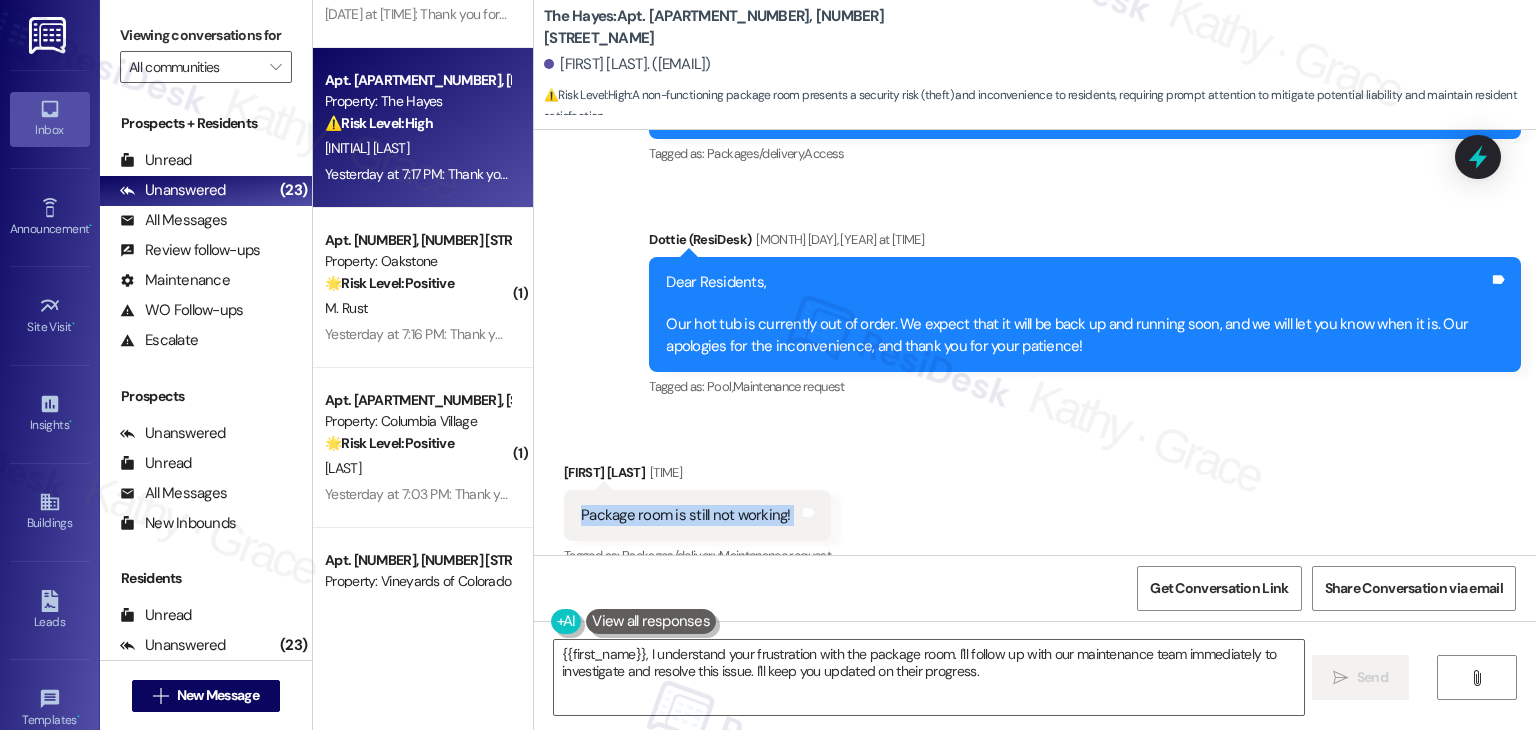 copy on "Package room is still not working!  Tags and notes" 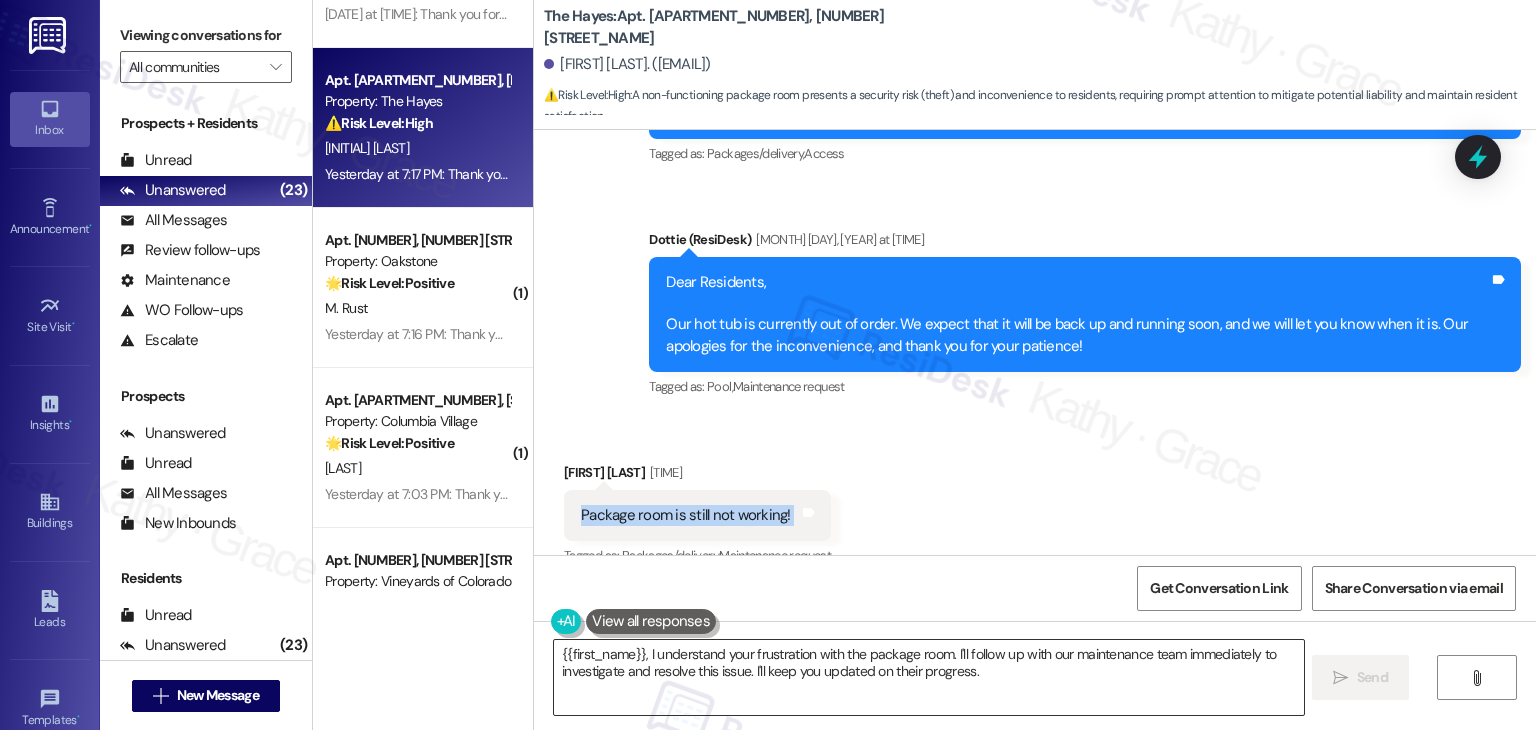 click on "{{first_name}}, I understand your frustration with the package room. I'll follow up with our maintenance team immediately to investigate and resolve this issue. I'll keep you updated on their progress." at bounding box center [928, 677] 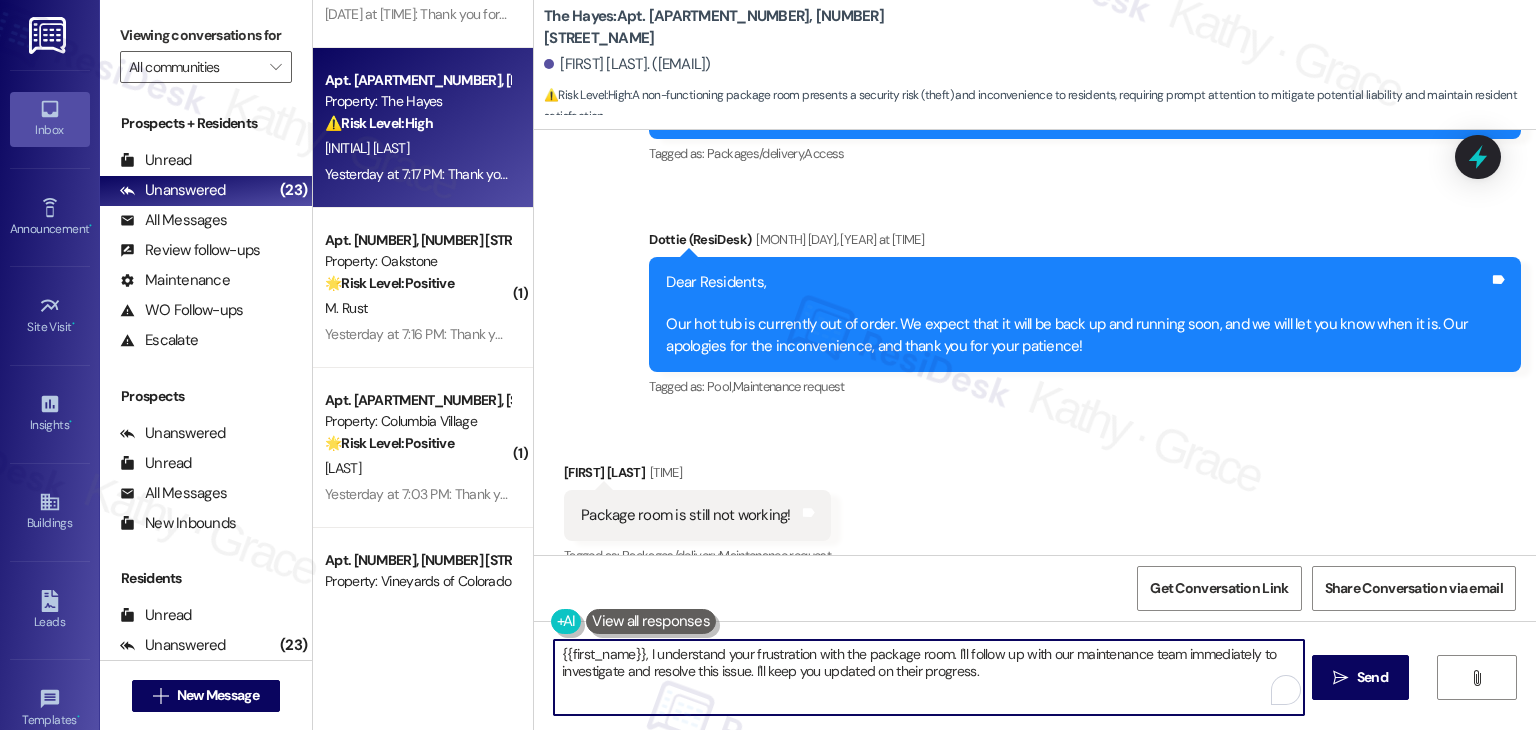 paste on "Hi [FIRST_NAME], thanks for letting us know! In what way is the package room not working for you? Please try using your username and PIN as usual—if you're still having trouble, I’ll be happy to pass the details along to the team to look into it right away" 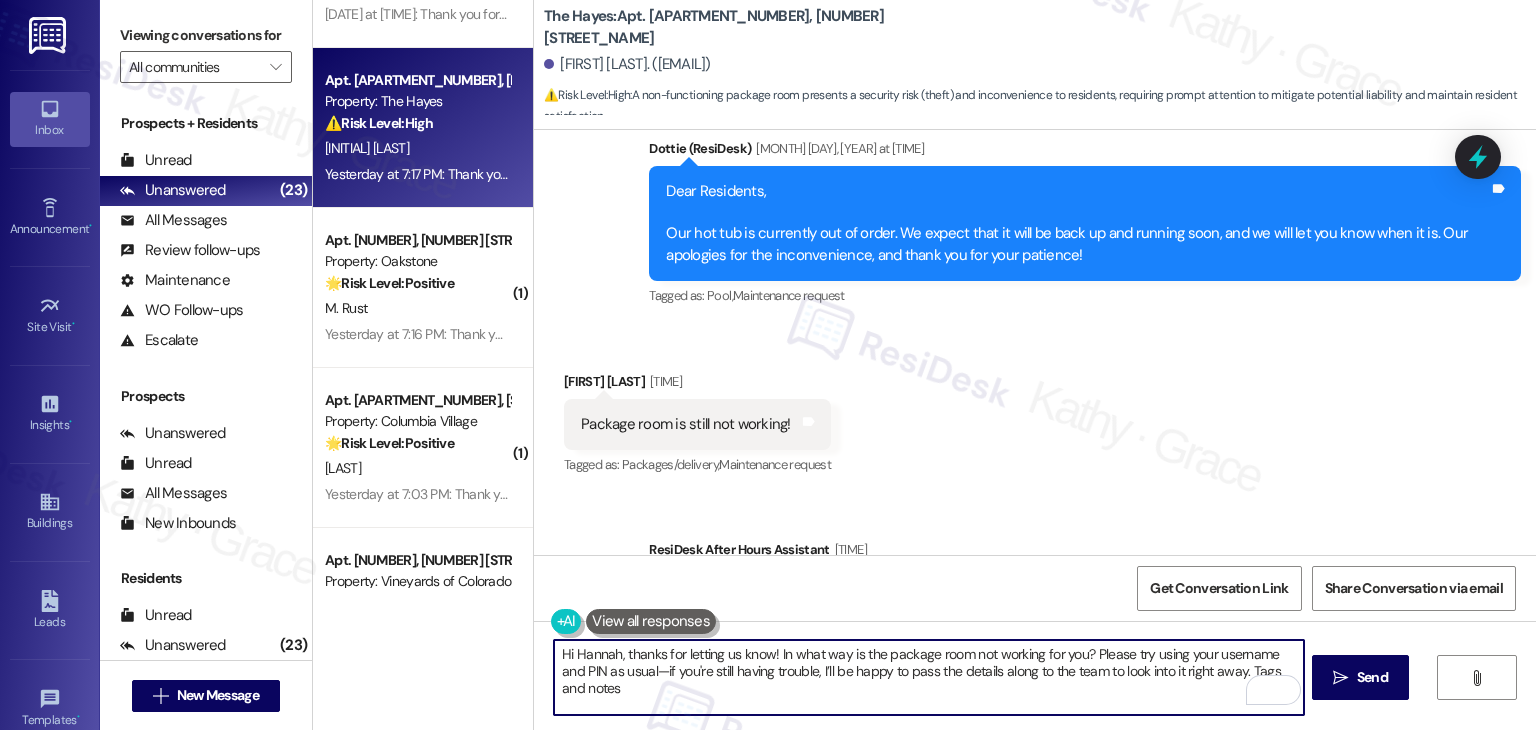 scroll, scrollTop: 4961, scrollLeft: 0, axis: vertical 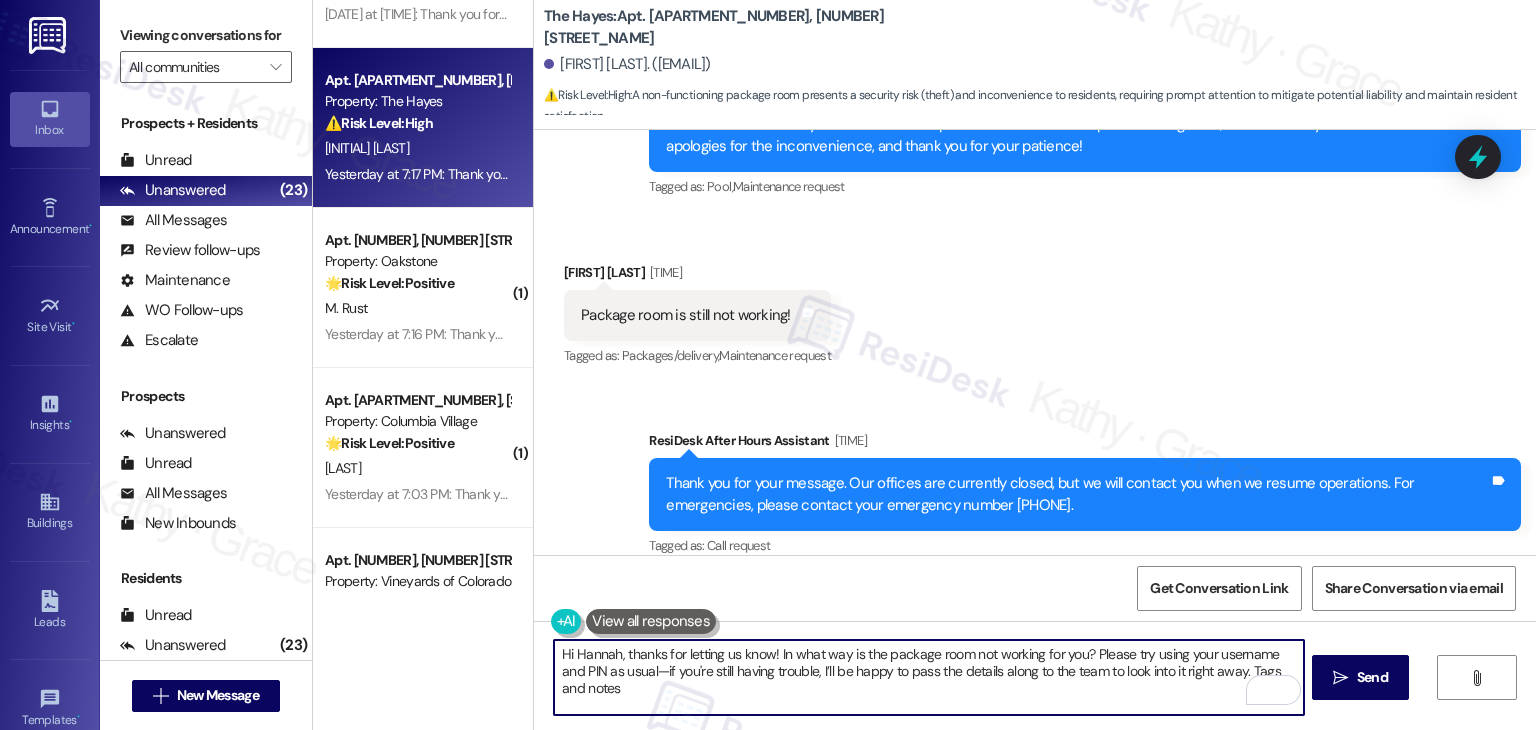 type on "Hi Hannah, thanks for letting us know! In what way is the package room not working for you? Please try using your username and PIN as usual—if you're still having trouble, I’ll be happy to pass the details along to the team to look into it right away. Tags and notes" 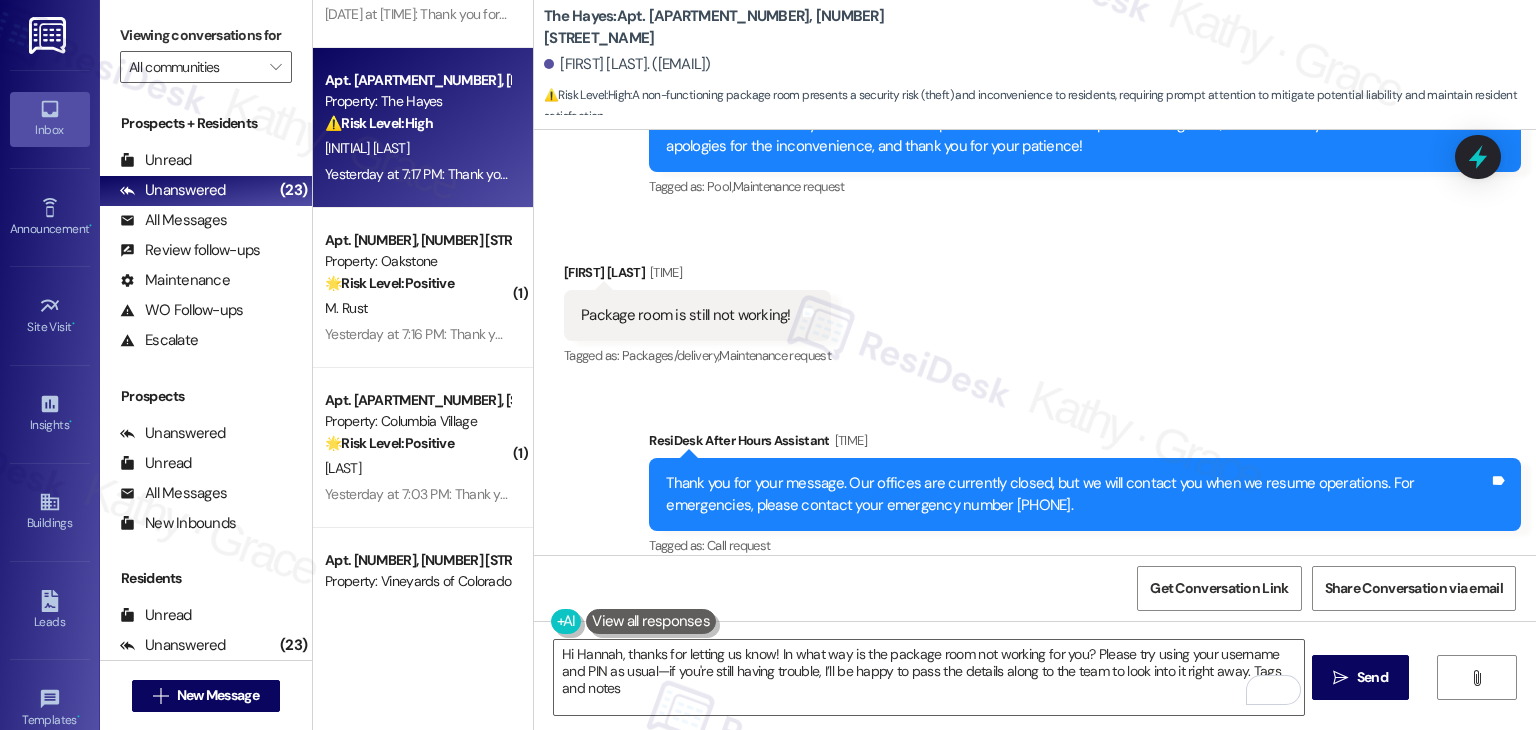 click on "Tagged as:   Call request Click to highlight conversations about Call request" at bounding box center [1085, 545] 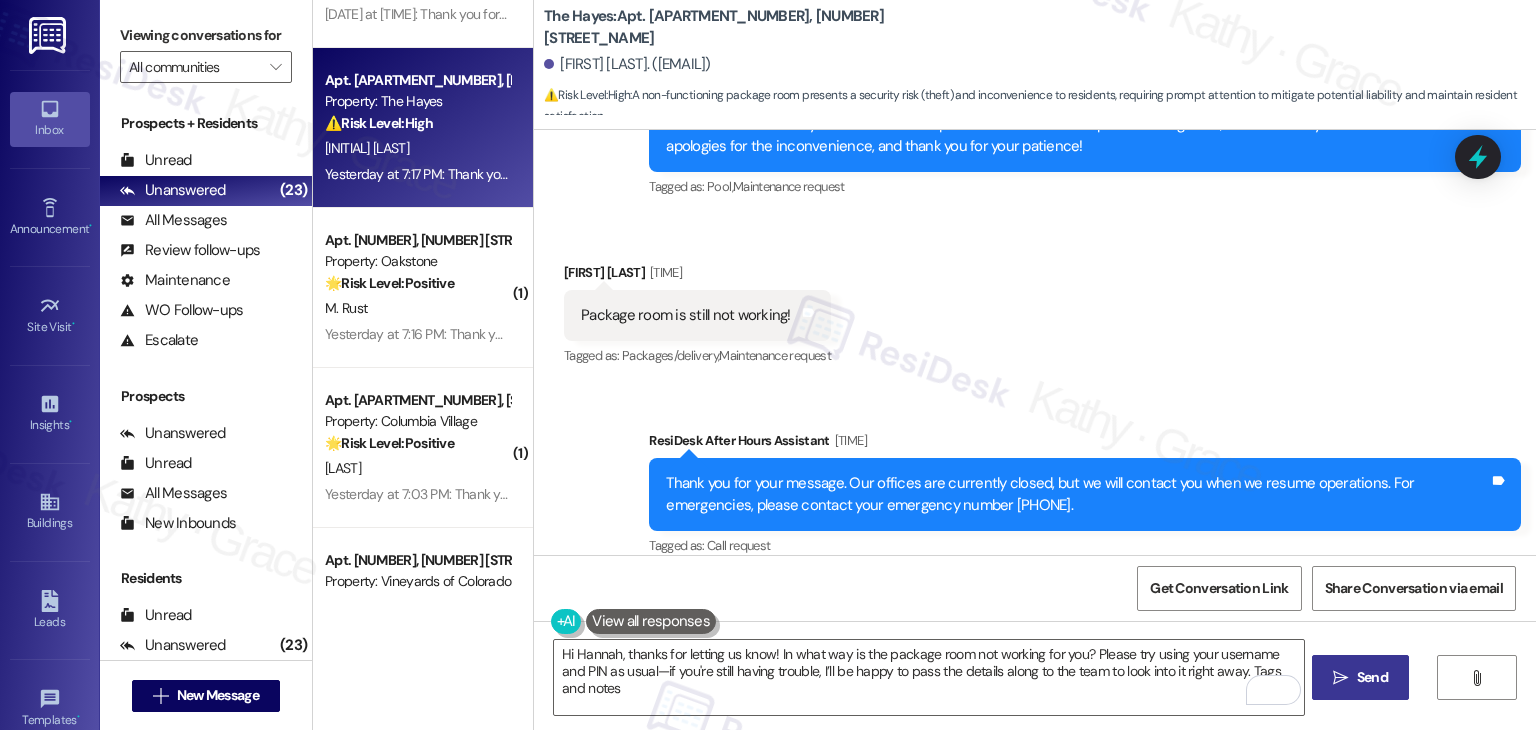 click on "Send" at bounding box center [1372, 677] 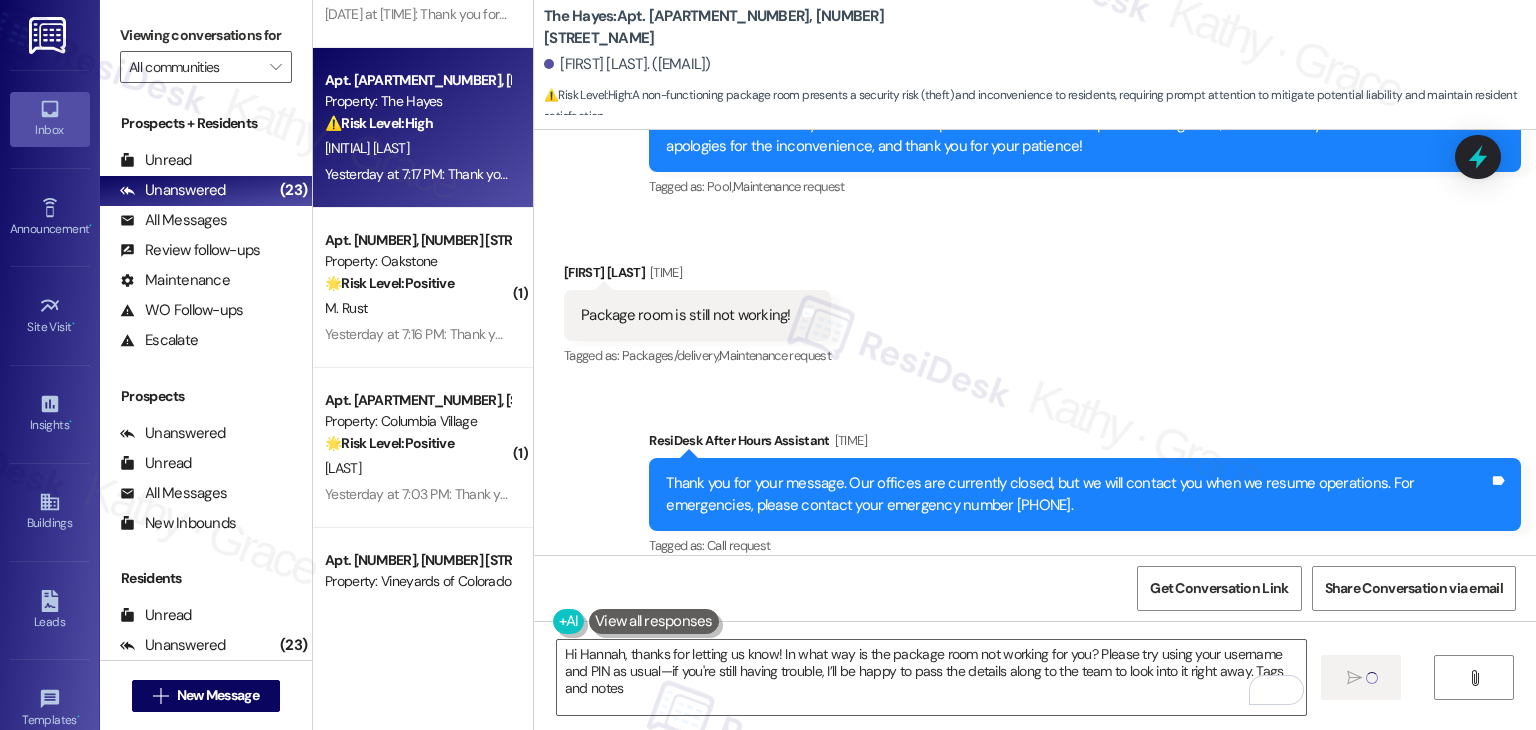 type 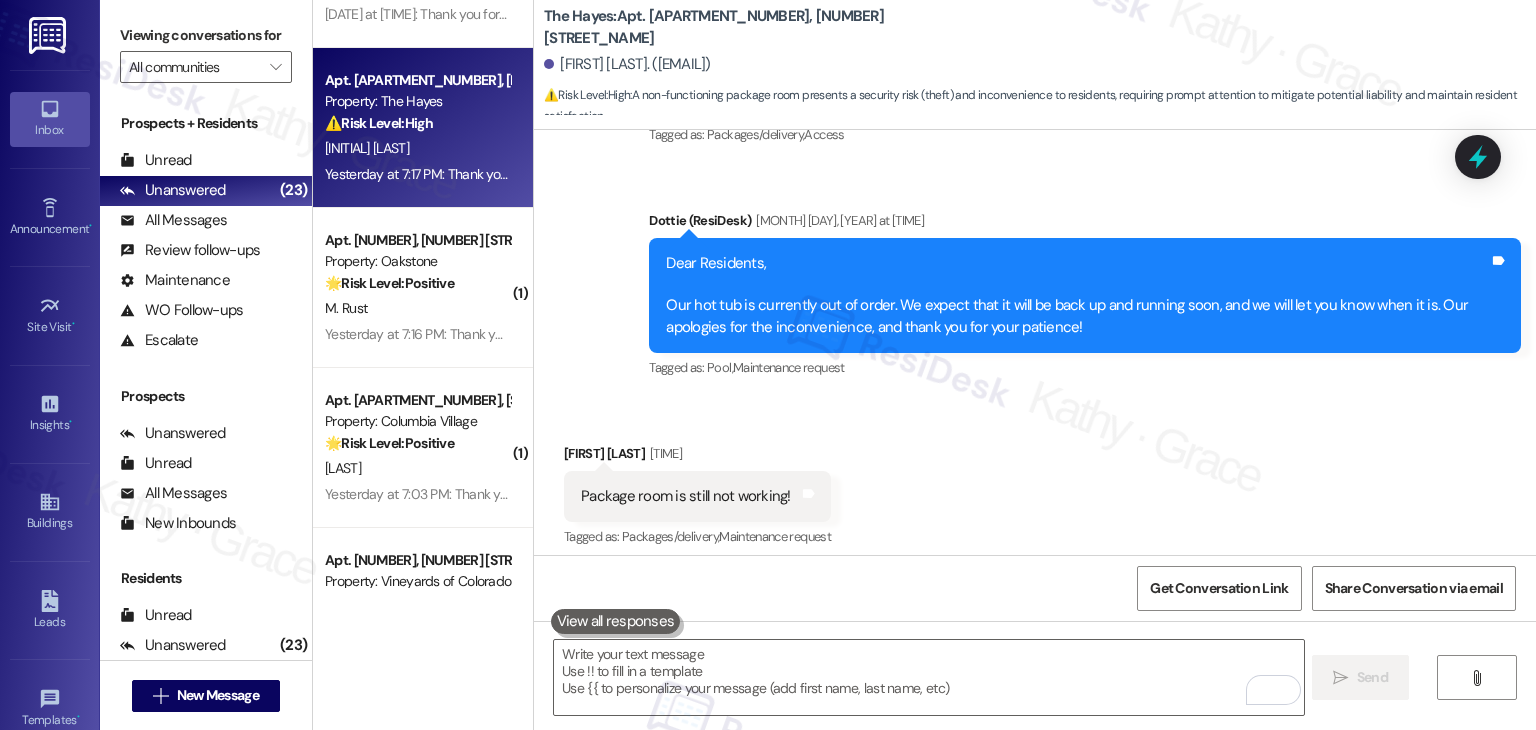 scroll, scrollTop: 4771, scrollLeft: 0, axis: vertical 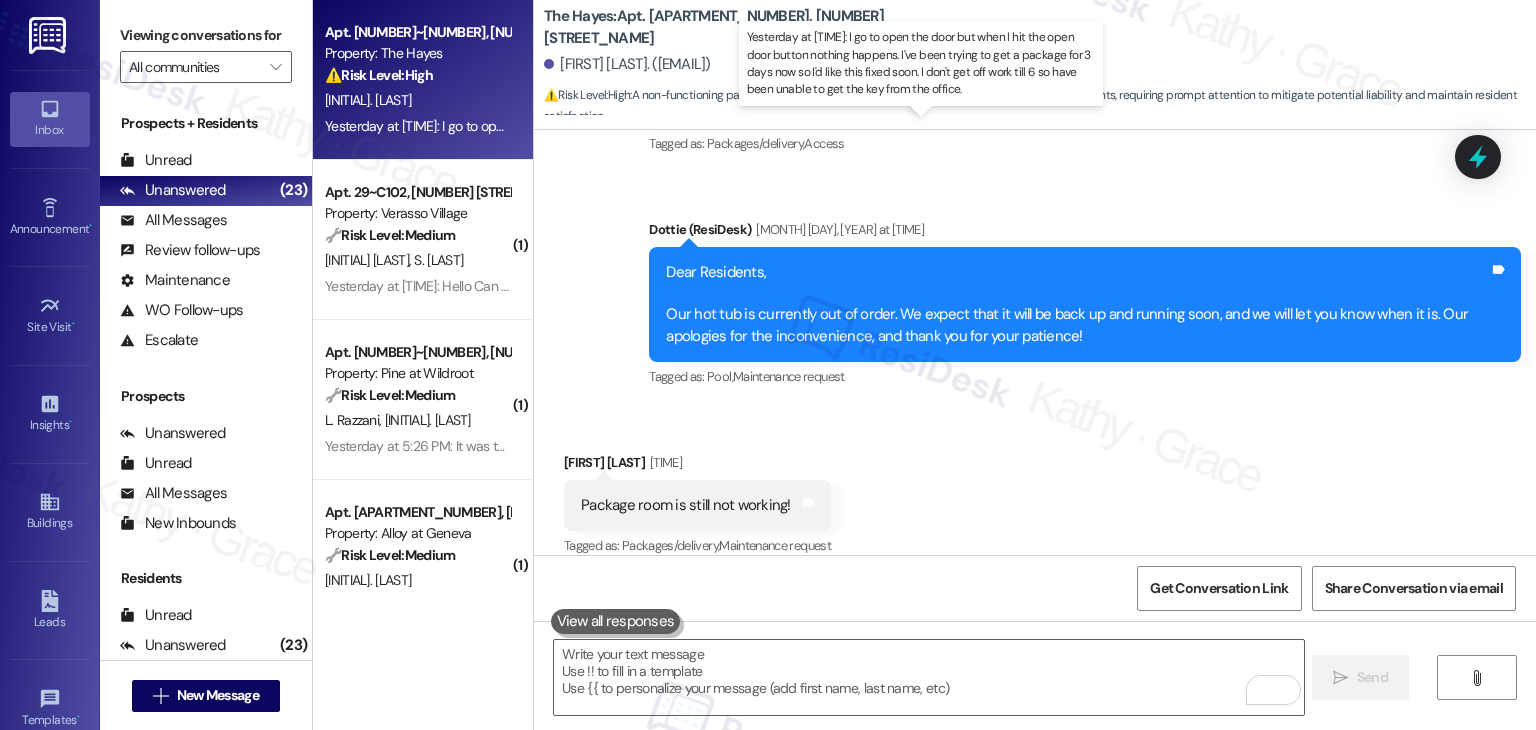 click on "Yesterday at [TIME]: I go to open the door but when I hit the open door button nothing happens. I've been trying to get a package for 3 days now so I'd like this fixed soon. I don't get off work till [TIME] so have been unable to get the key from the office.  Yesterday at [TIME]: I go to open the door but when I hit the open door button nothing happens. I've been trying to get a package for 3 days now so I'd like this fixed soon. I don't get off work till [TIME] so have been unable to get the key from the office." at bounding box center [1030, 126] 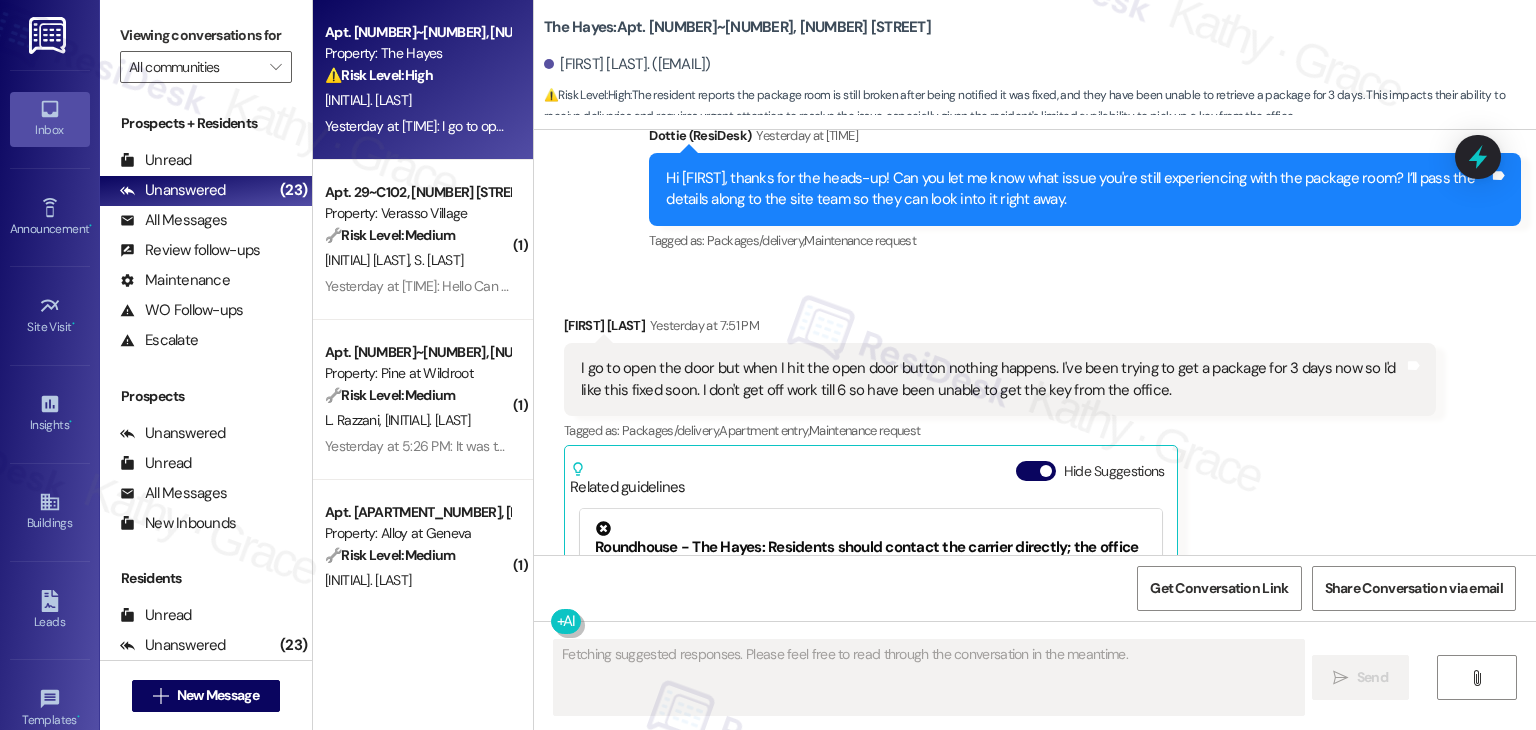 scroll, scrollTop: 7839, scrollLeft: 0, axis: vertical 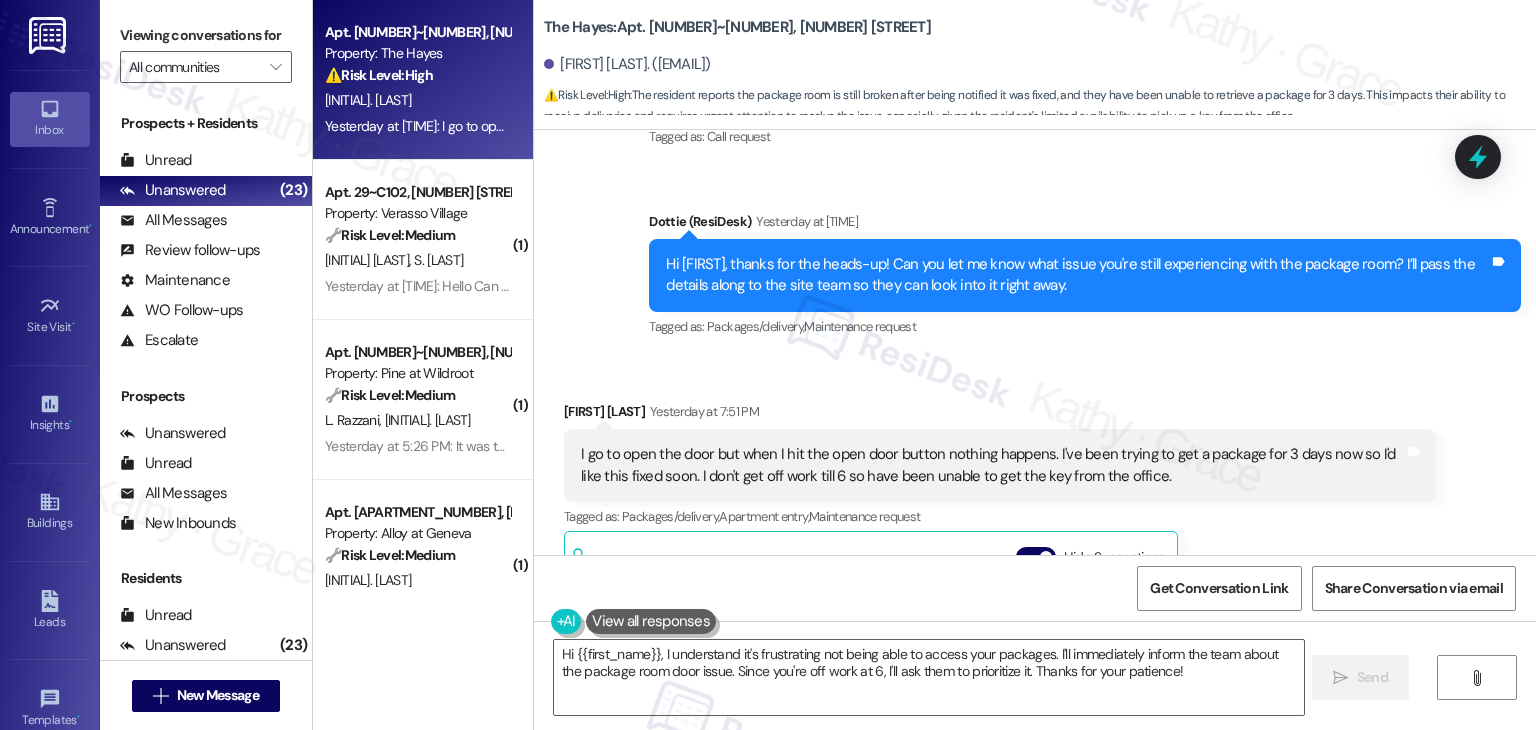 click on "Hi [FIRST], thanks for the heads-up! Can you let me know what issue you're still experiencing with the package room? I’ll pass the details along to the site team so they can look into it right away." at bounding box center (1077, 275) 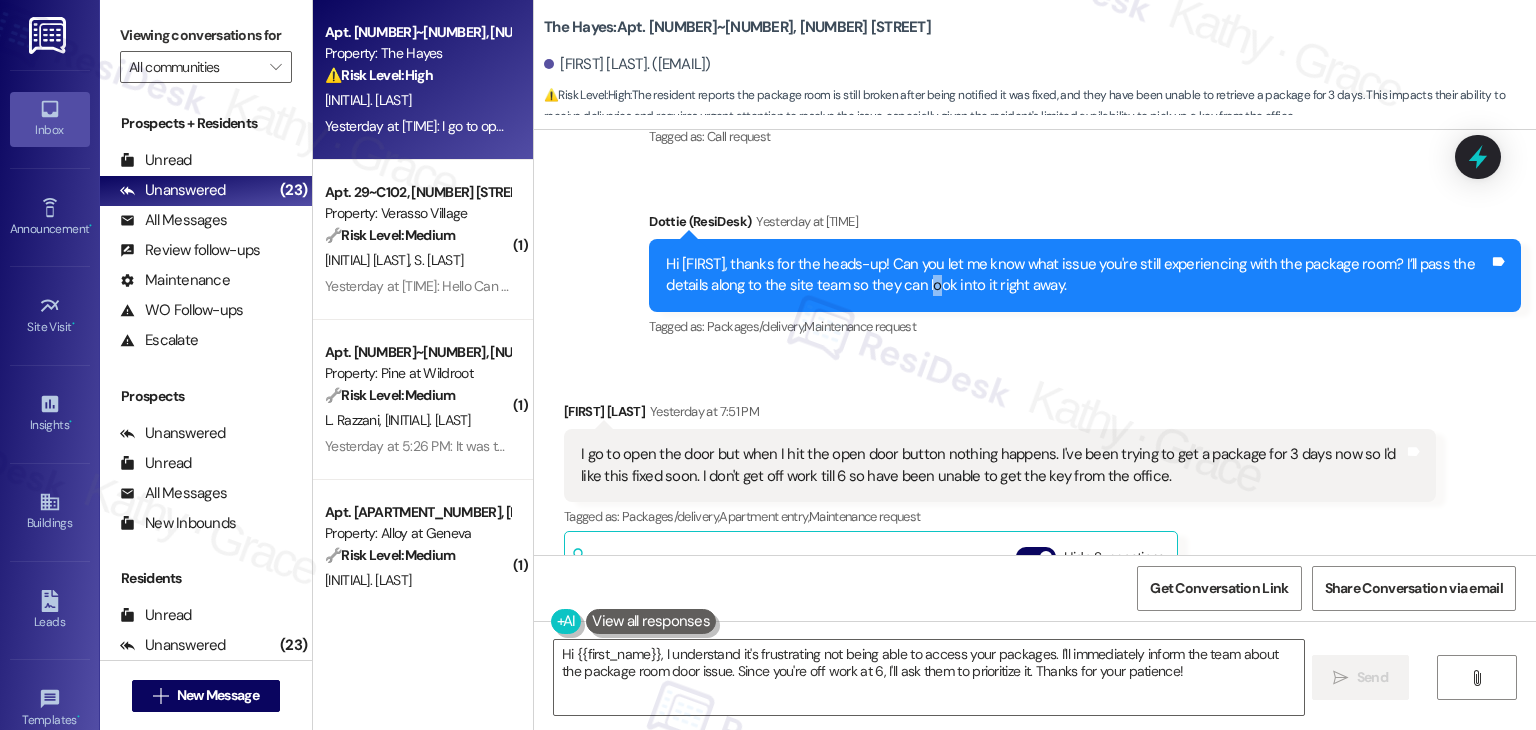 click on "Hi [FIRST], thanks for the heads-up! Can you let me know what issue you're still experiencing with the package room? I’ll pass the details along to the site team so they can look into it right away." at bounding box center (1077, 275) 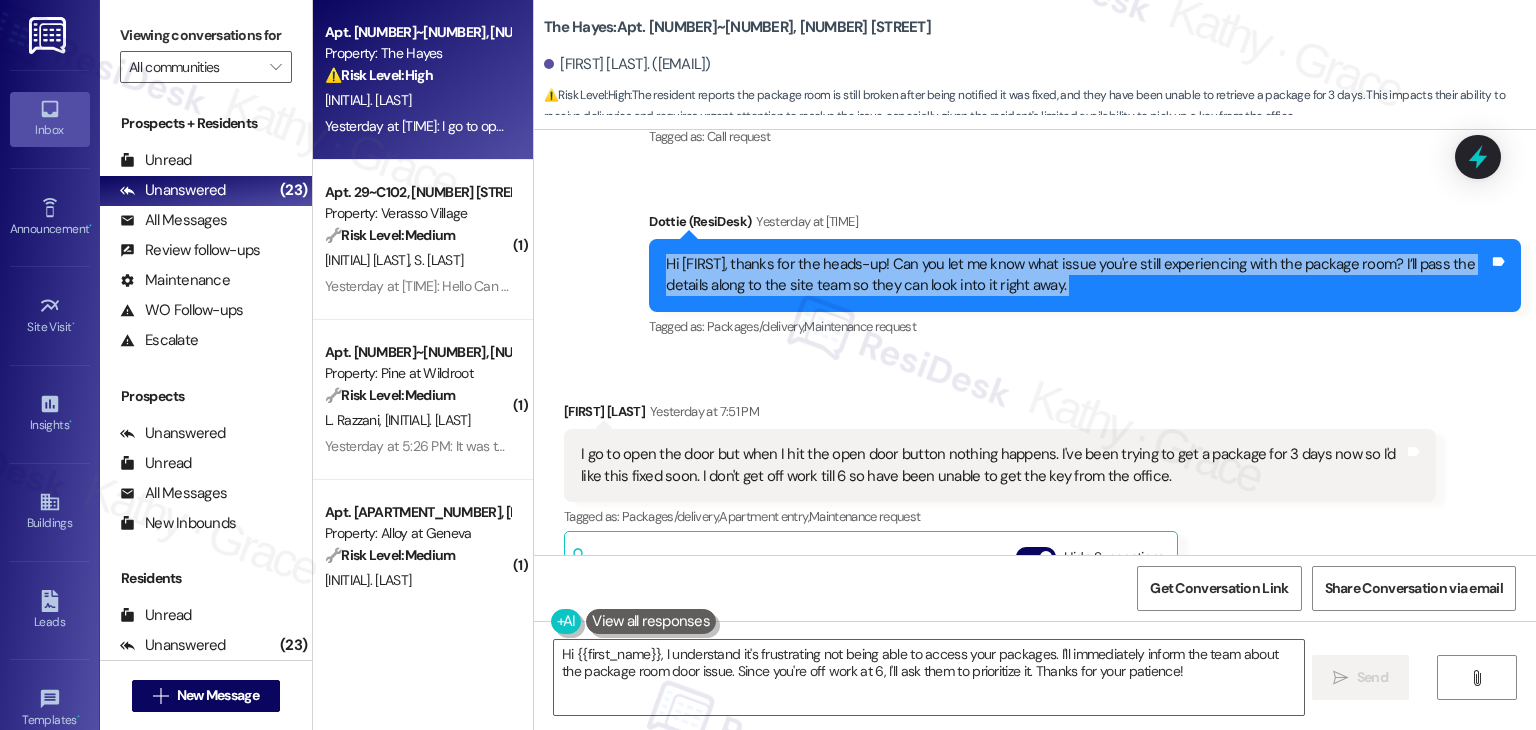 click on "Hi [FIRST], thanks for the heads-up! Can you let me know what issue you're still experiencing with the package room? I’ll pass the details along to the site team so they can look into it right away." at bounding box center [1077, 275] 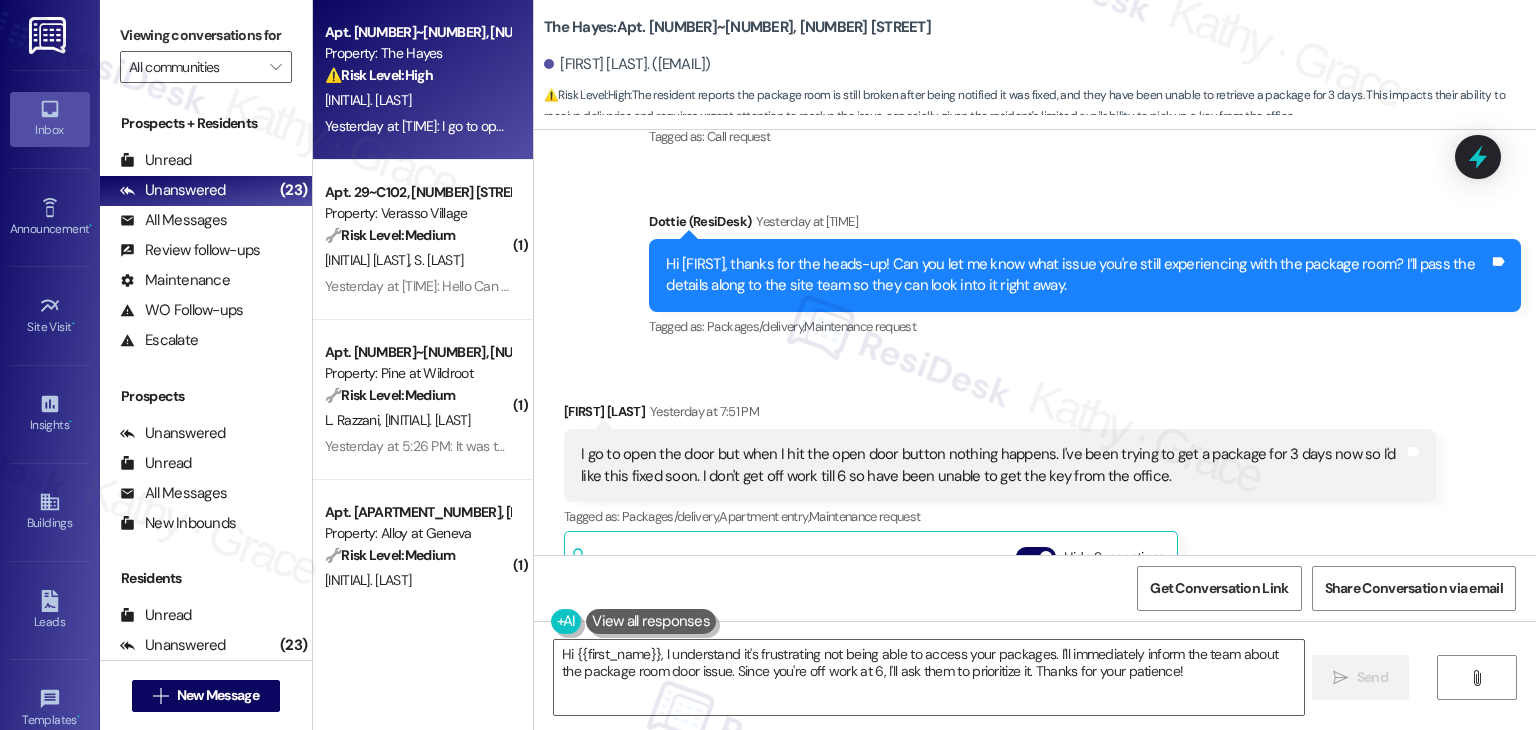 click on "I go to open the door but when I hit the open door button nothing happens. I've been trying to get a package for 3 days now so I'd like this fixed soon. I don't get off work till 6 so have been unable to get the key from the office." at bounding box center [992, 465] 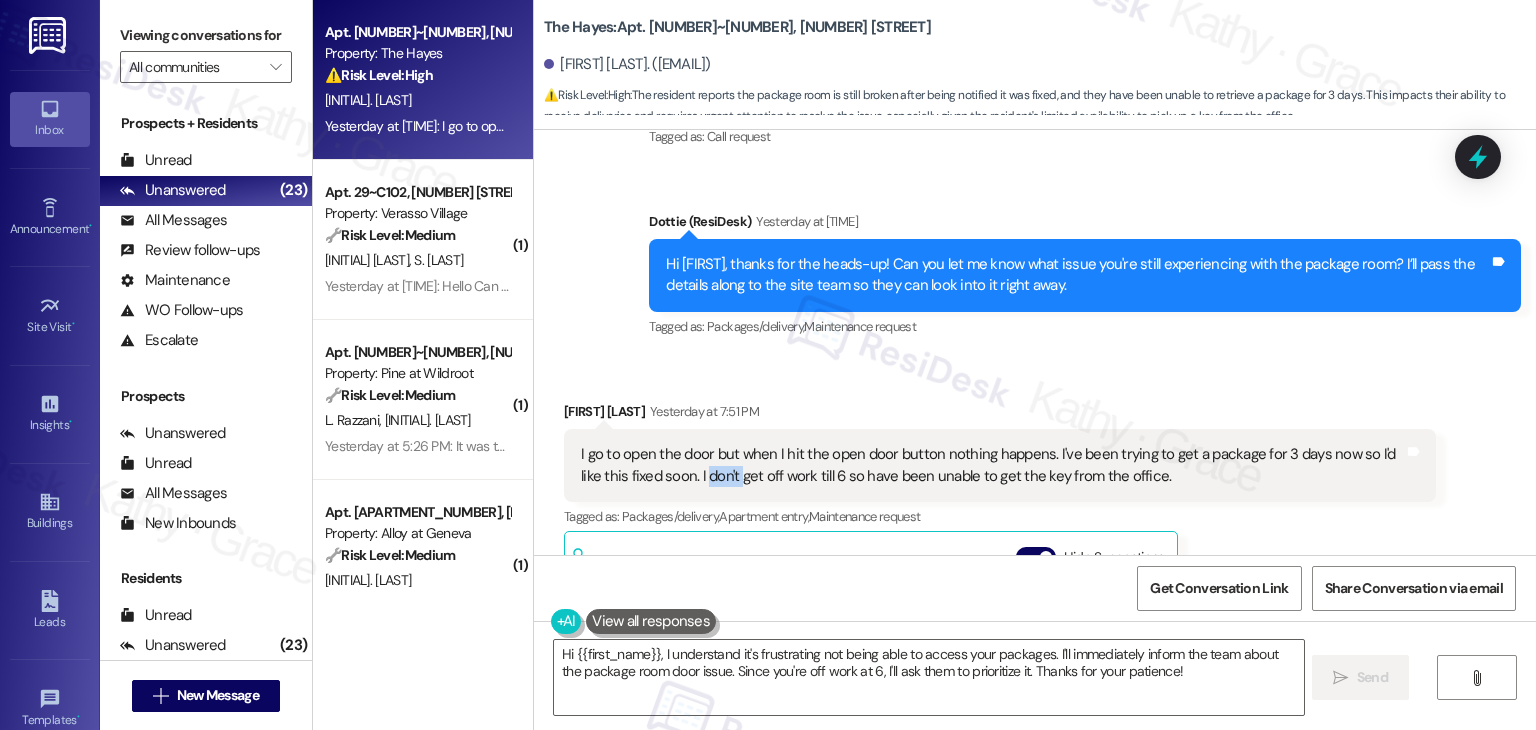 click on "I go to open the door but when I hit the open door button nothing happens. I've been trying to get a package for 3 days now so I'd like this fixed soon. I don't get off work till 6 so have been unable to get the key from the office." at bounding box center [992, 465] 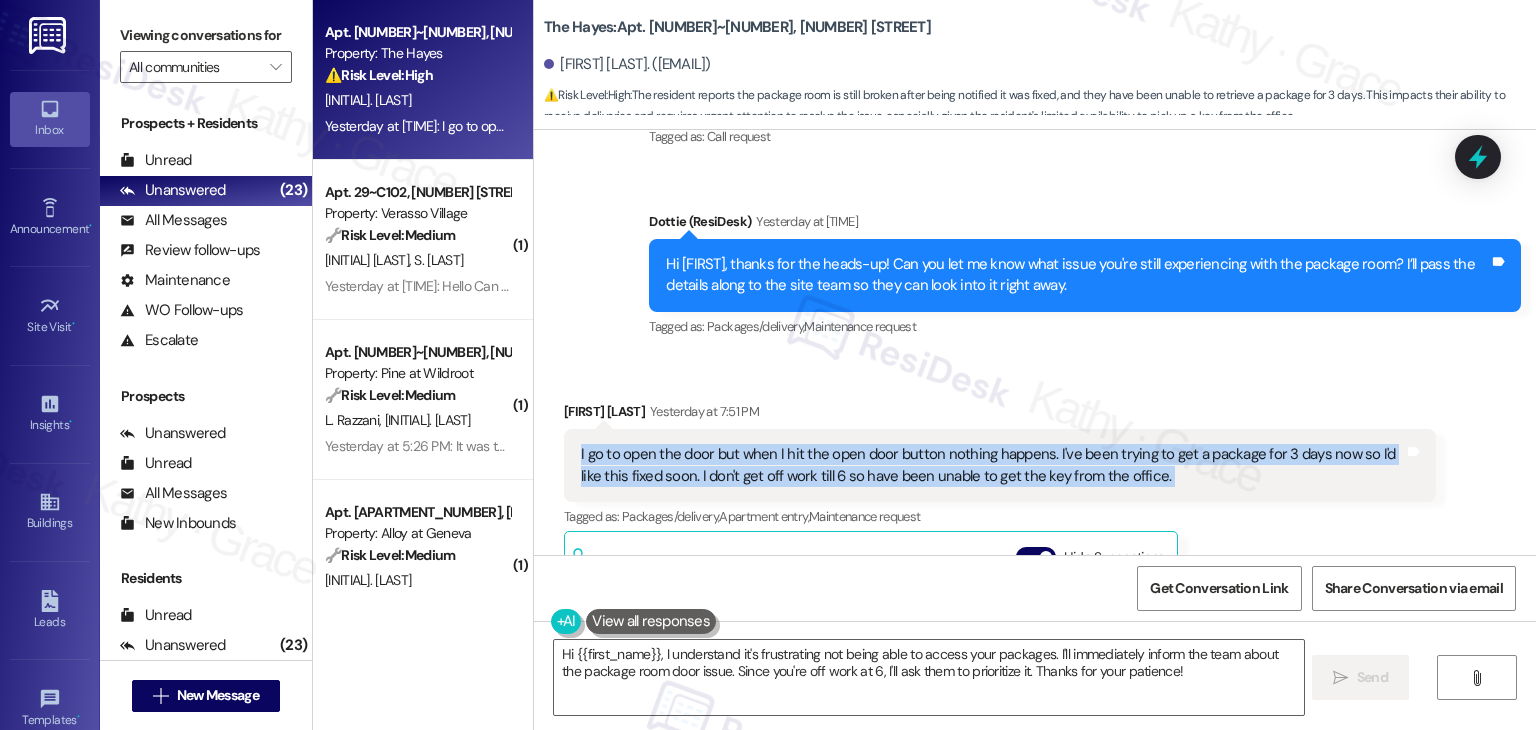 click on "I go to open the door but when I hit the open door button nothing happens. I've been trying to get a package for 3 days now so I'd like this fixed soon. I don't get off work till 6 so have been unable to get the key from the office." at bounding box center [992, 465] 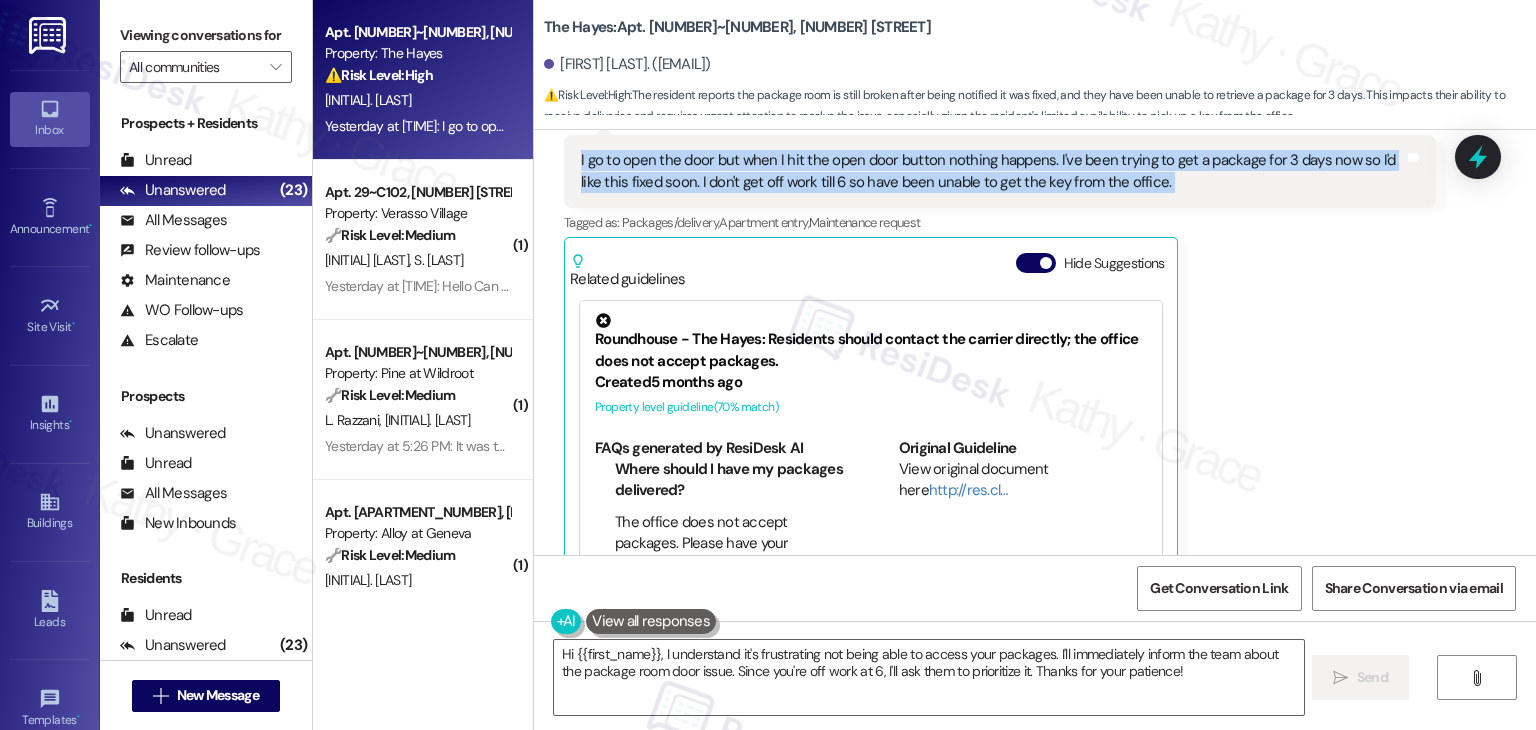 scroll, scrollTop: 8140, scrollLeft: 0, axis: vertical 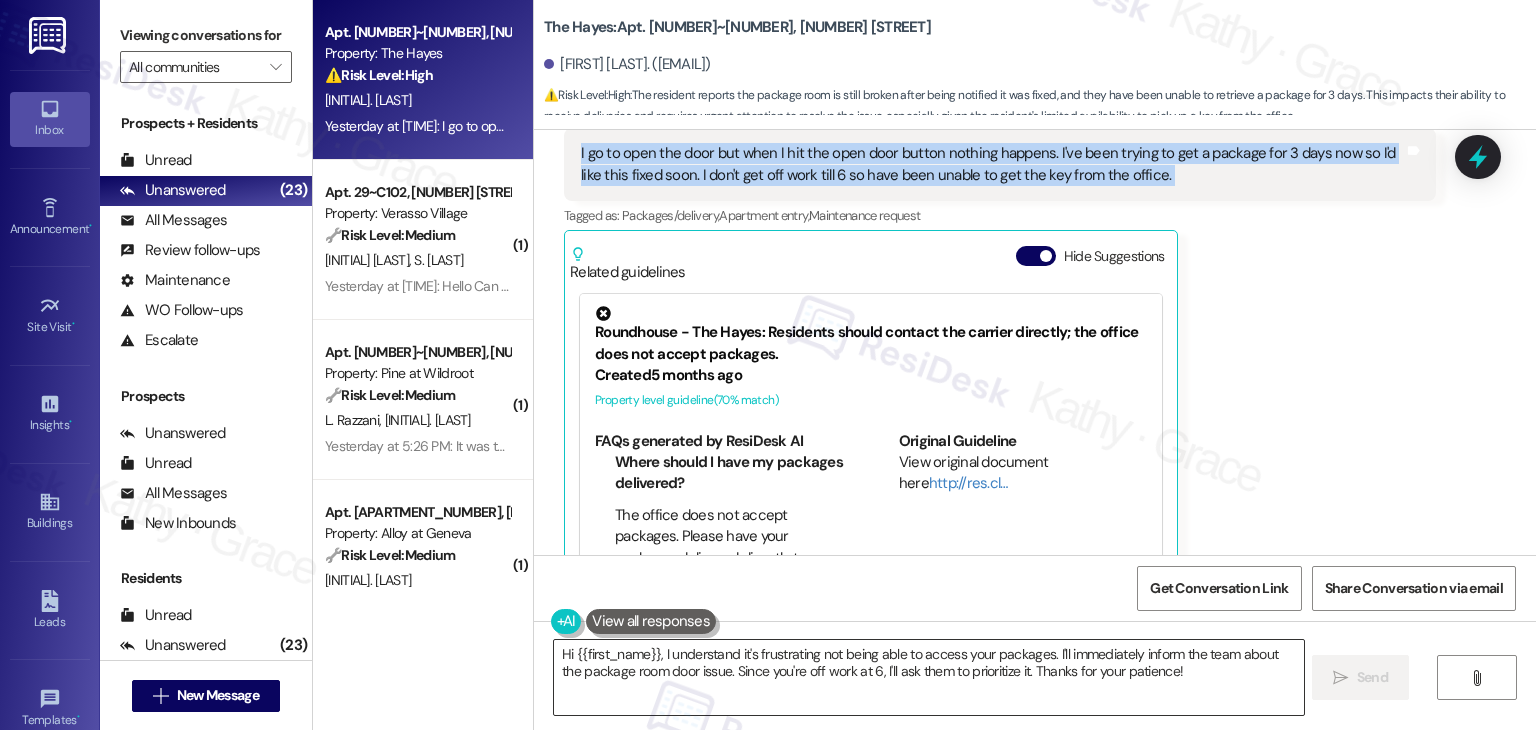 click on "Hi {{first_name}}, I understand it's frustrating not being able to access your packages. I'll immediately inform the team about the package room door issue. Since you're off work at 6, I'll ask them to prioritize it. Thanks for your patience!" at bounding box center [928, 677] 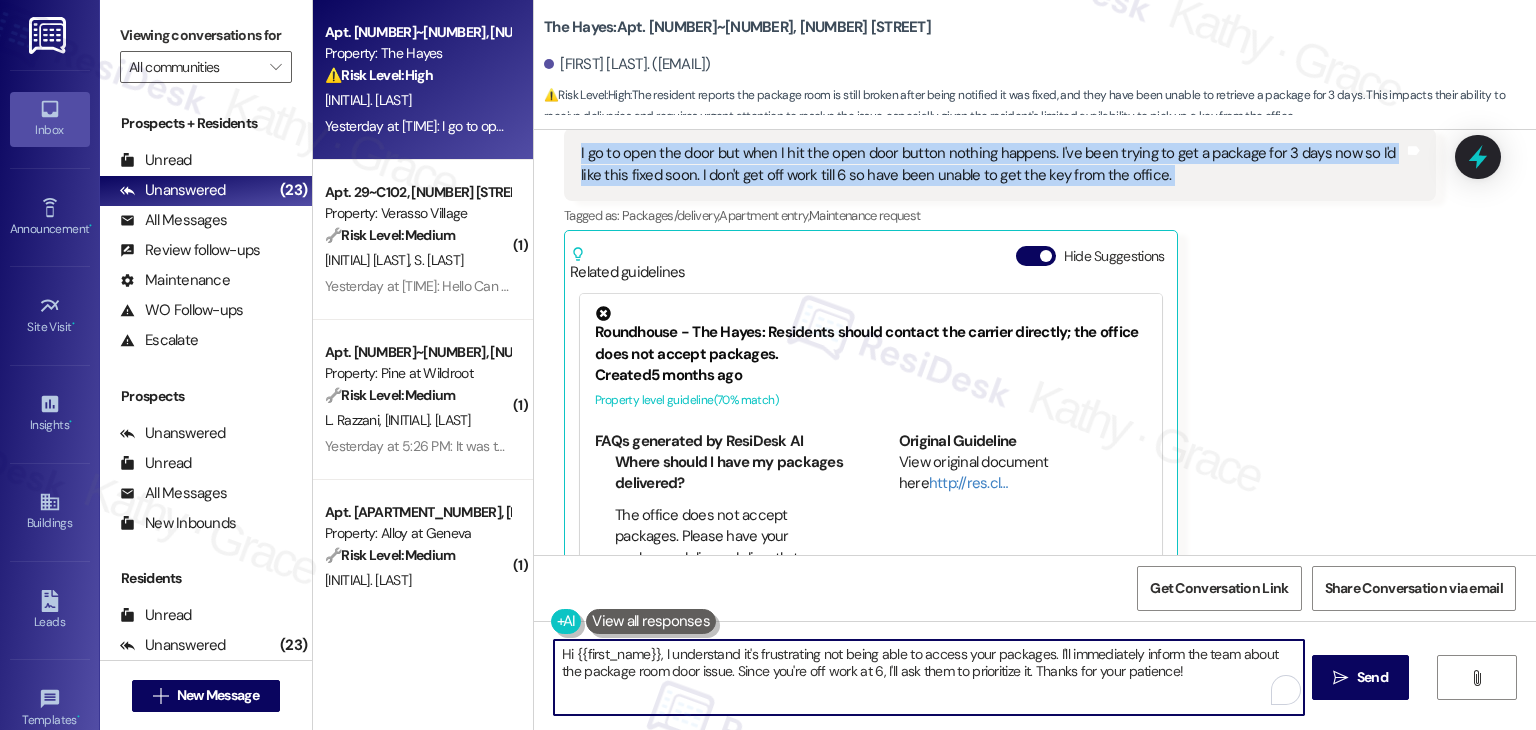 click on "Hi {{first_name}}, I understand it's frustrating not being able to access your packages. I'll immediately inform the team about the package room door issue. Since you're off work at 6, I'll ask them to prioritize it. Thanks for your patience!" at bounding box center [928, 677] 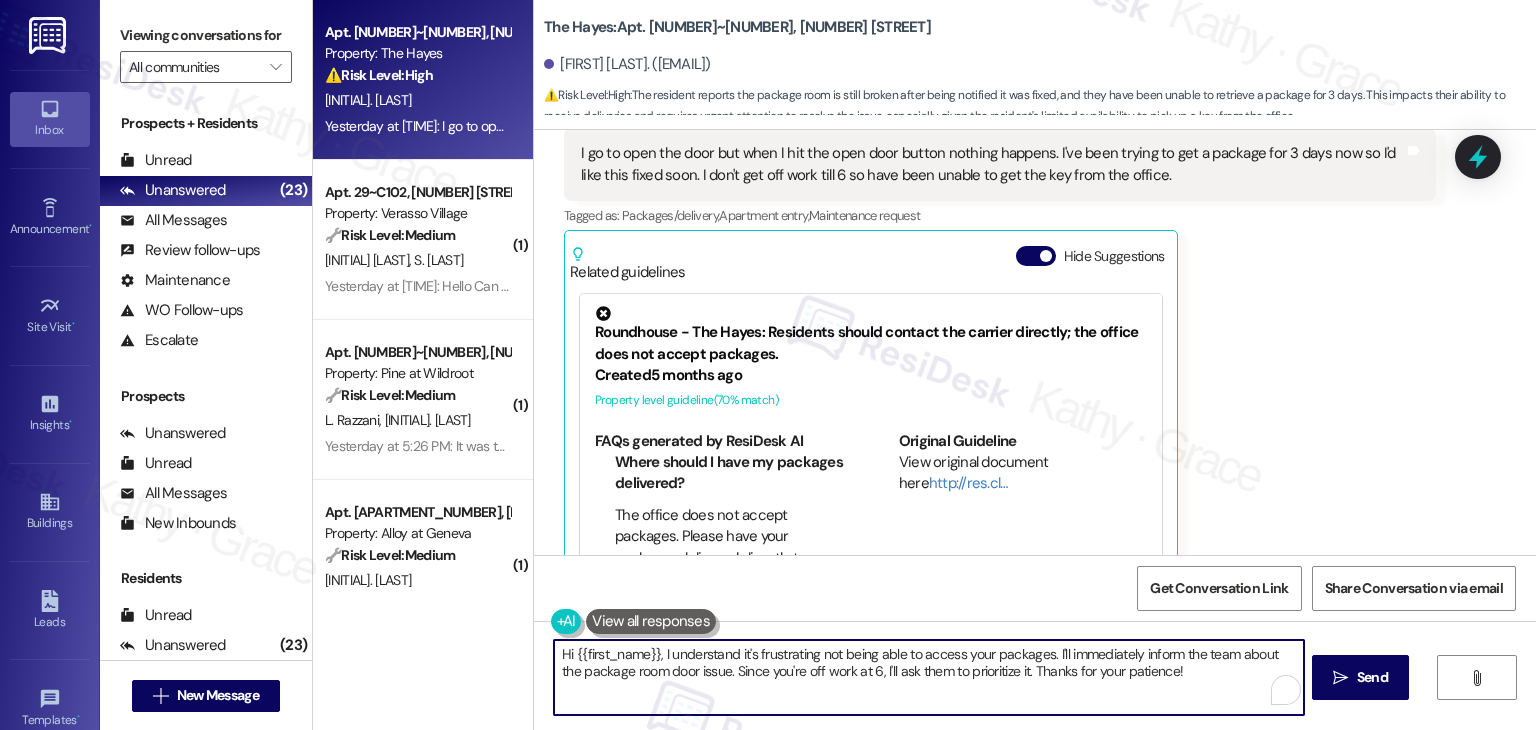 paste on "[NAME], I’m so sorry you’ve been dealing with this. I’ll go share this with the site team. Just to confirm, are you seeing any error messages when you enter your PIN, or does the door simply not respond at all when you press the button? I want to make sure I pass along all the right details so they can look into it as soon as possible." 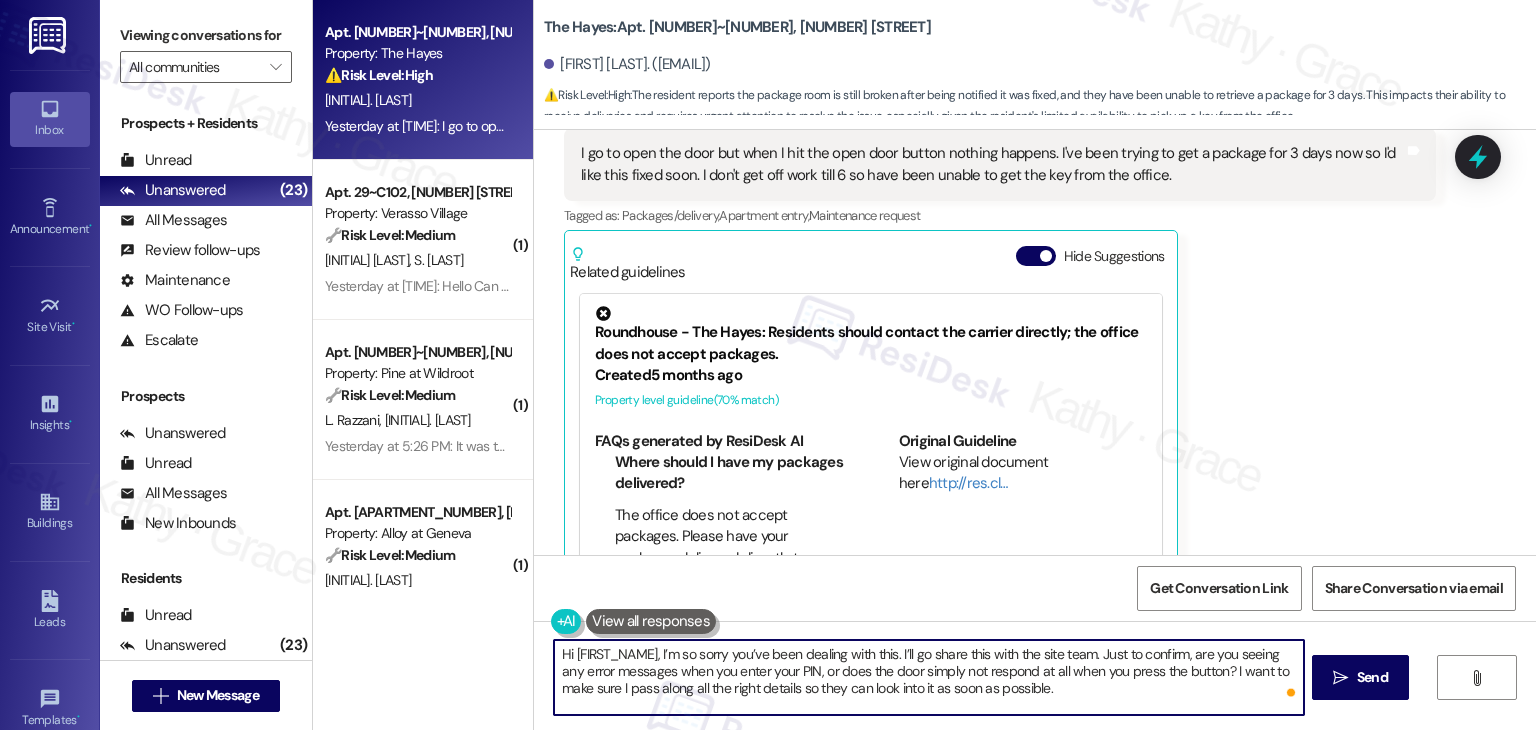 drag, startPoint x: 592, startPoint y: 647, endPoint x: 614, endPoint y: 709, distance: 65.78754 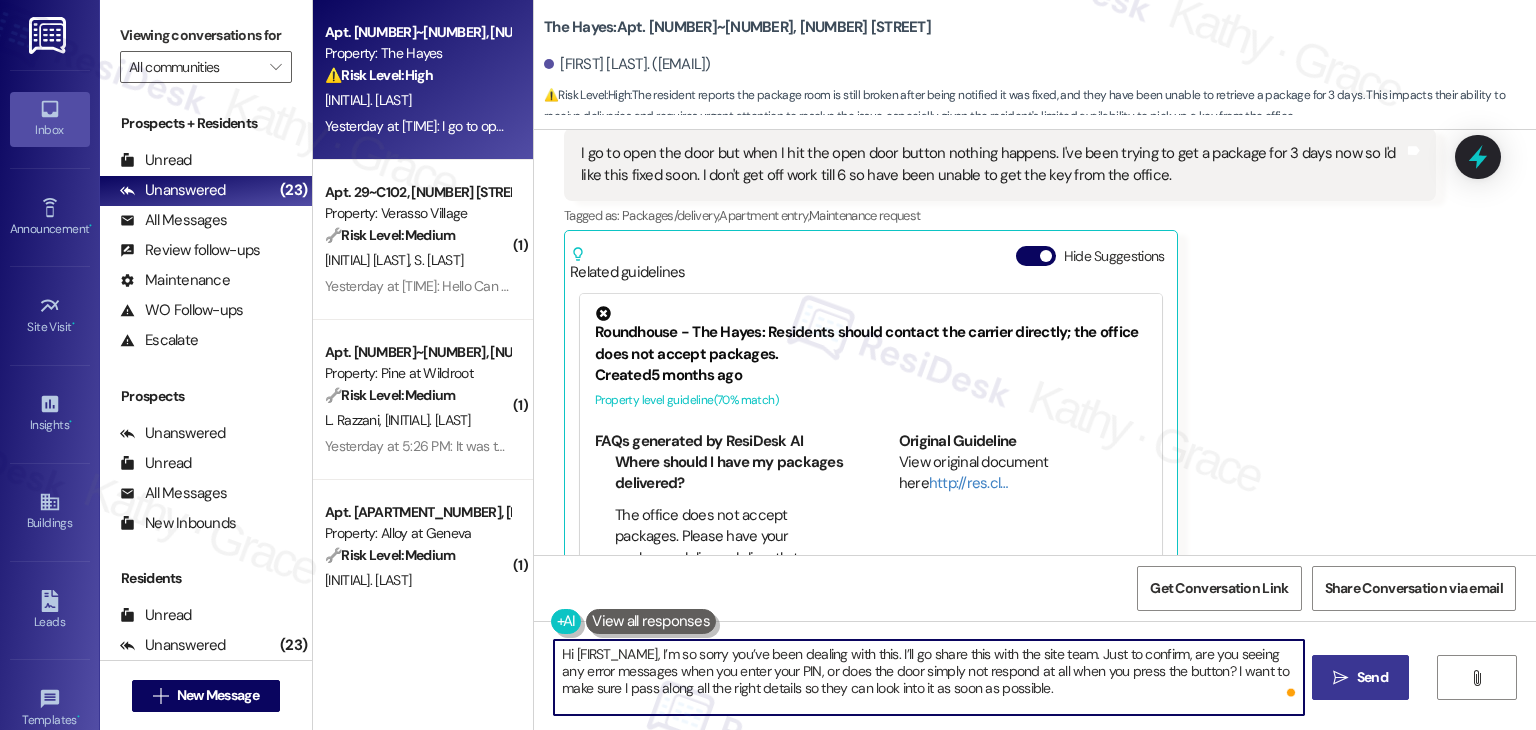 type on "Hi [FIRST_NAME], I’m so sorry you’ve been dealing with this. I’ll go share this with the site team. Just to confirm, are you seeing any error messages when you enter your PIN, or does the door simply not respond at all when you press the button? I want to make sure I pass along all the right details so they can look into it as soon as possible." 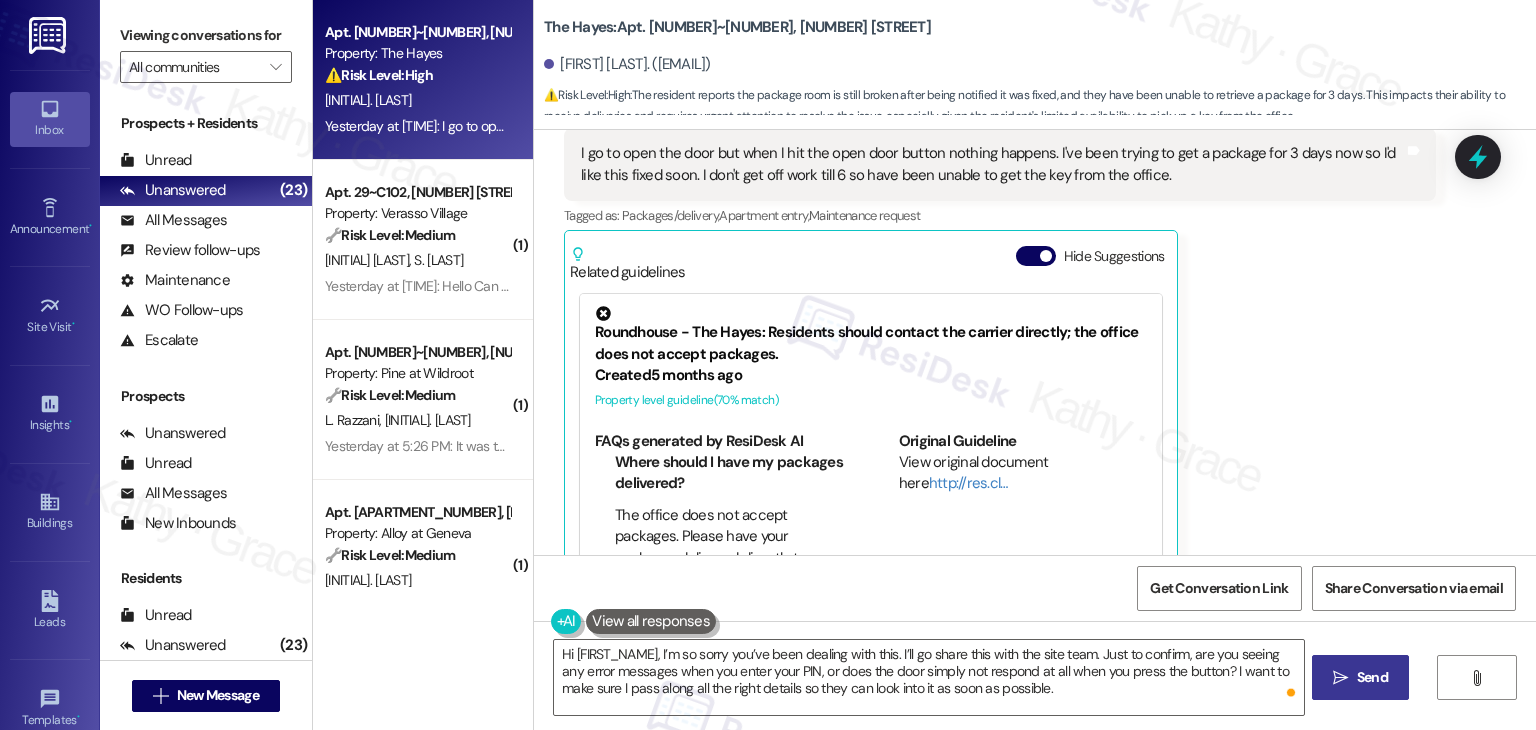 click on "Send" at bounding box center [1372, 677] 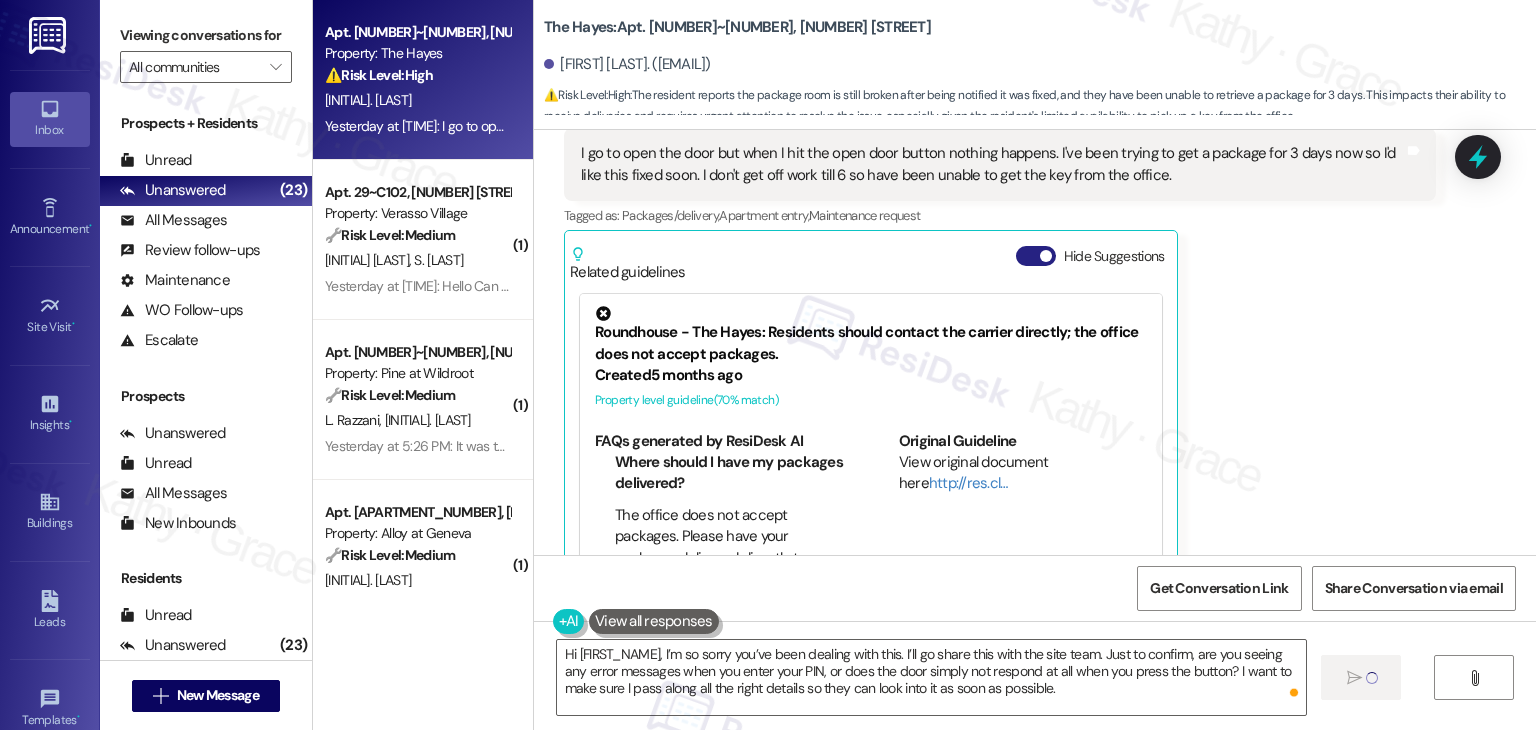 click on "Hide Suggestions" at bounding box center [1036, 256] 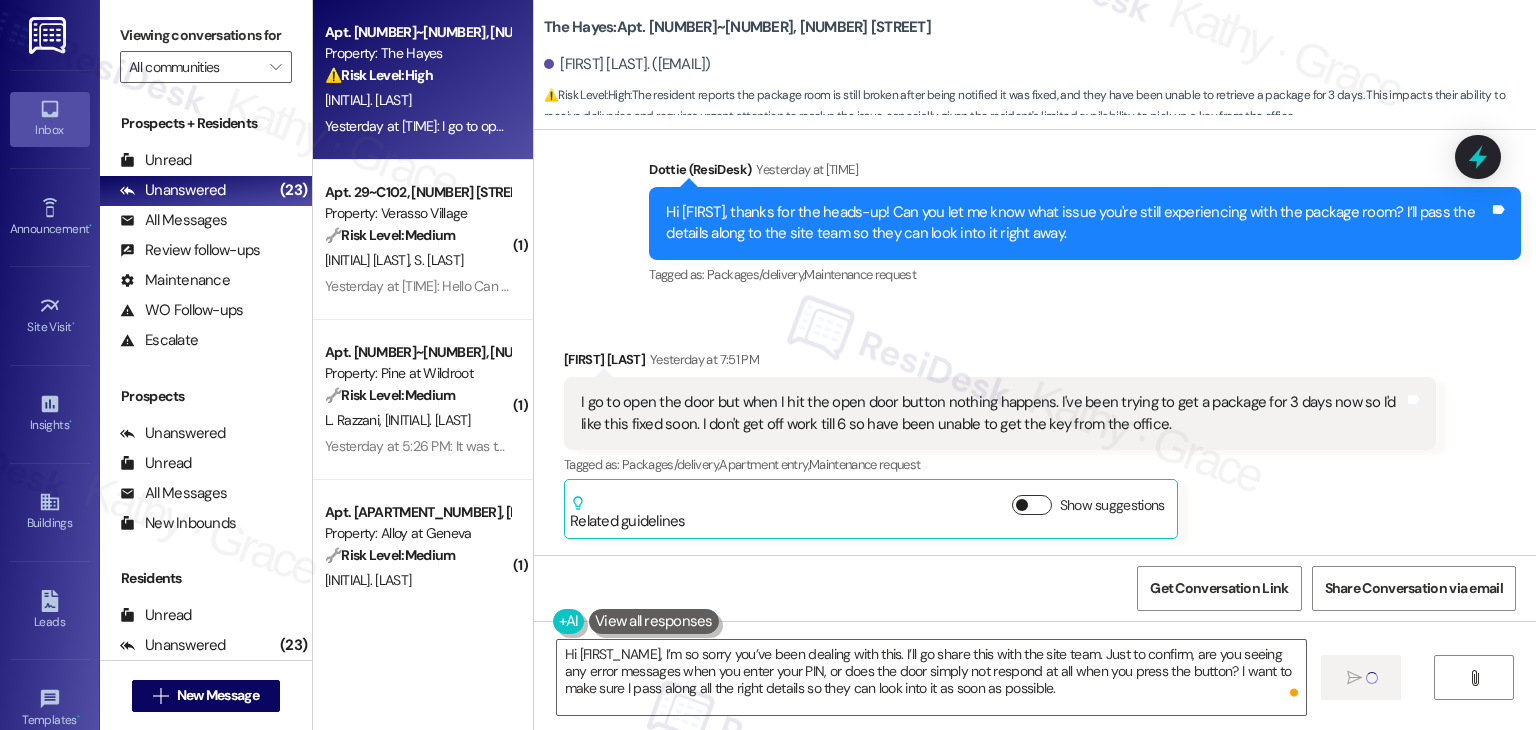 type 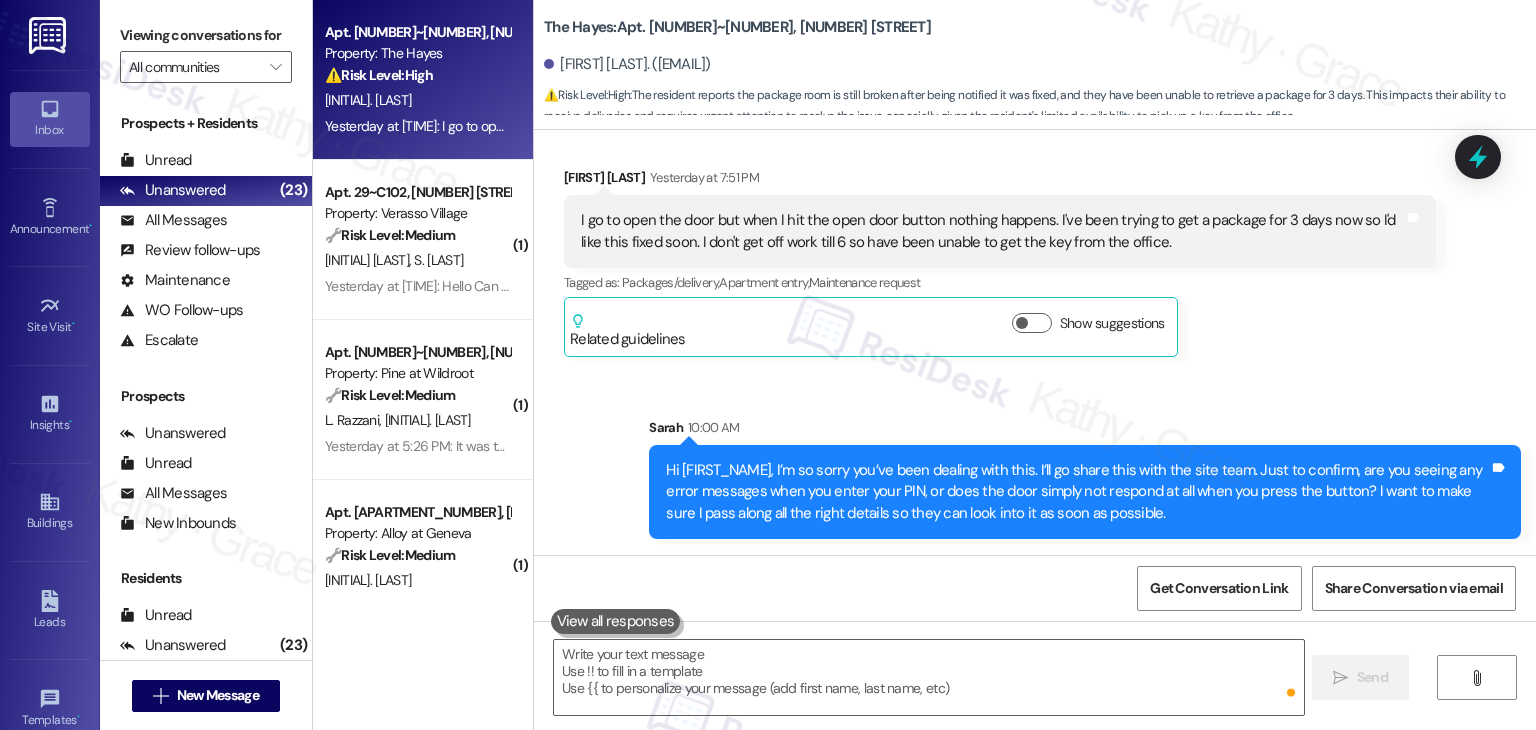 scroll, scrollTop: 8029, scrollLeft: 0, axis: vertical 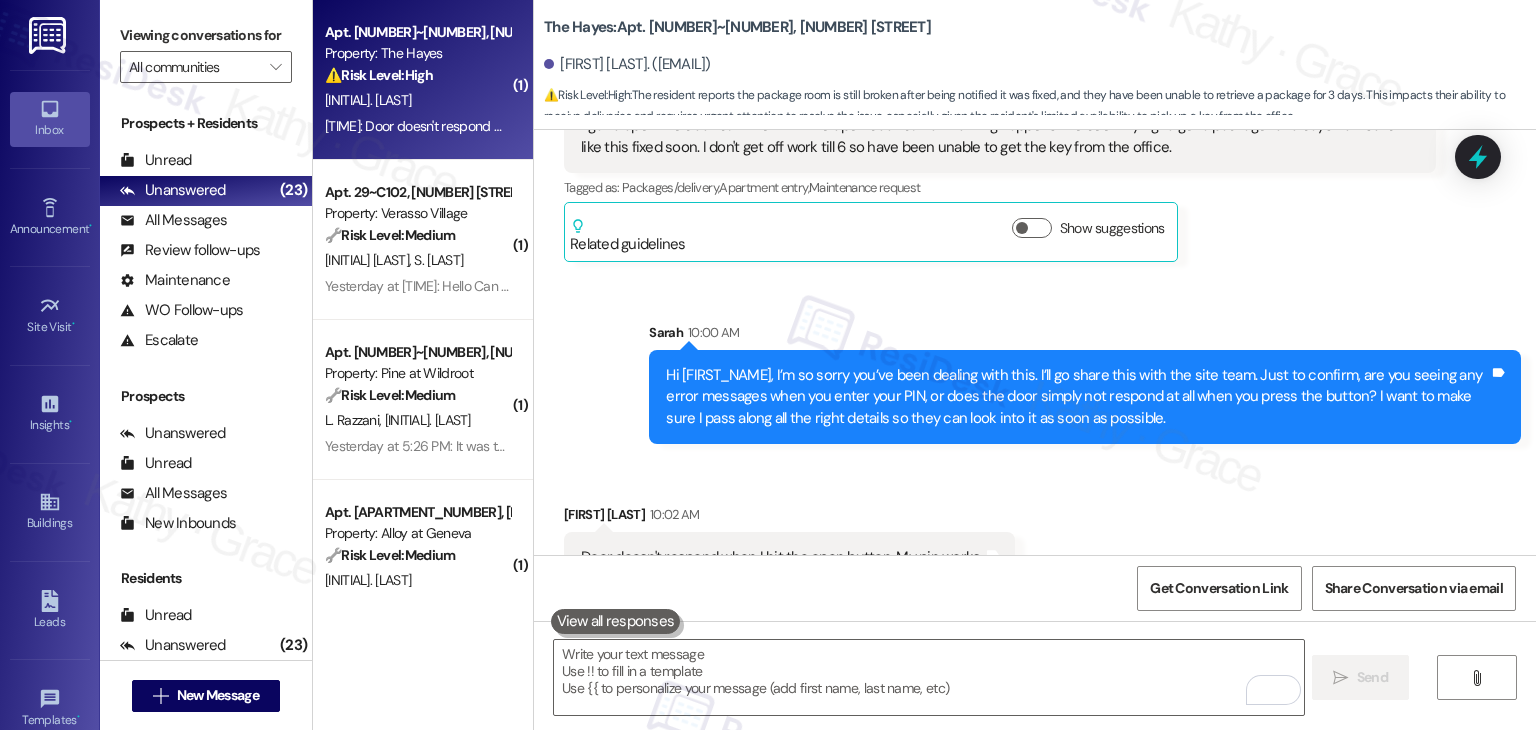 type 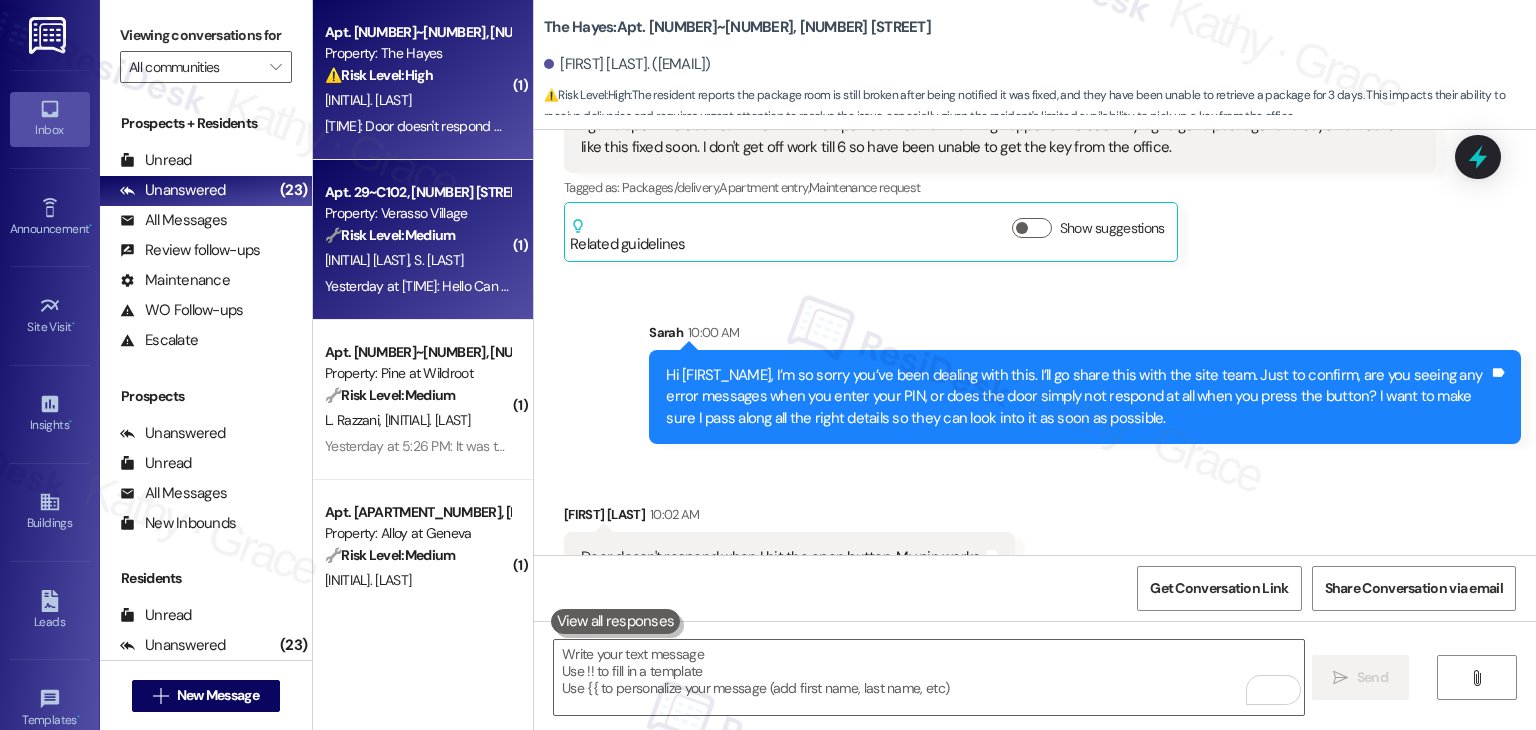 click on "[FIRST] [LAST] [FIRST] [LAST]" at bounding box center (417, 260) 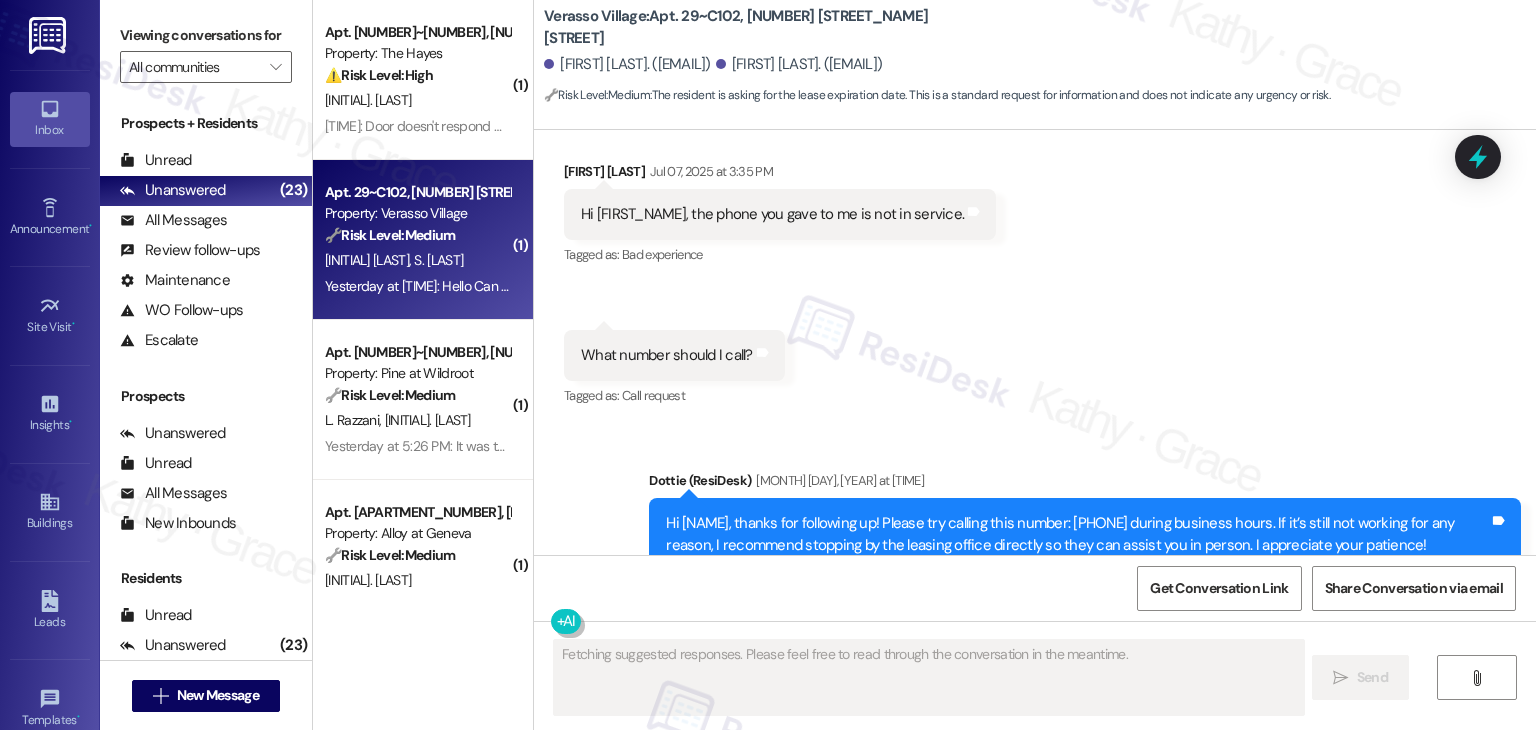 scroll, scrollTop: 11548, scrollLeft: 0, axis: vertical 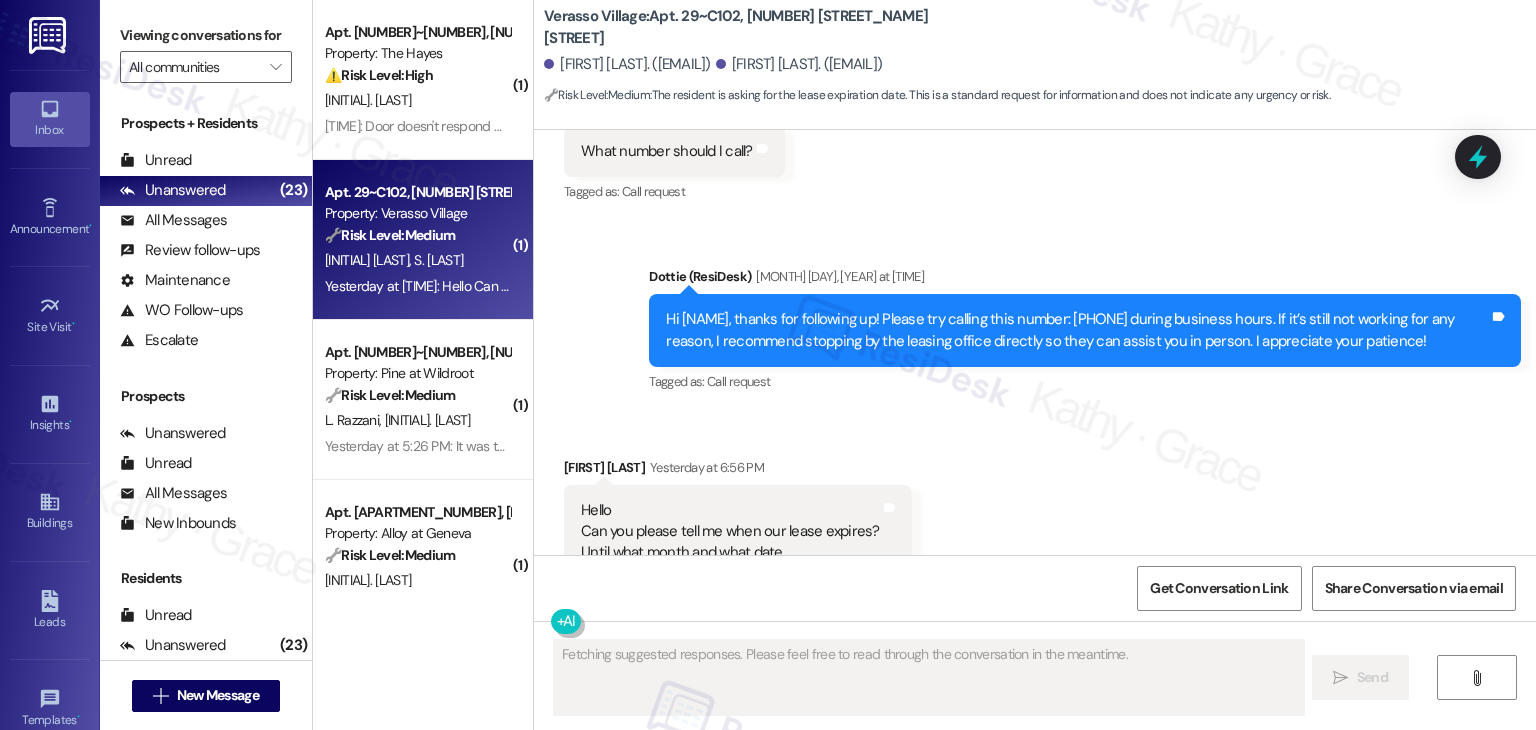 click on "Received via SMS [FIRST] [LAST] Yesterday at 6:56 PM Hello
Can you please tell me when our lease expires?
Until what month and what date Tags and notes Tagged as: Lease renewal Click to highlight conversations about Lease renewal" at bounding box center (1035, 518) 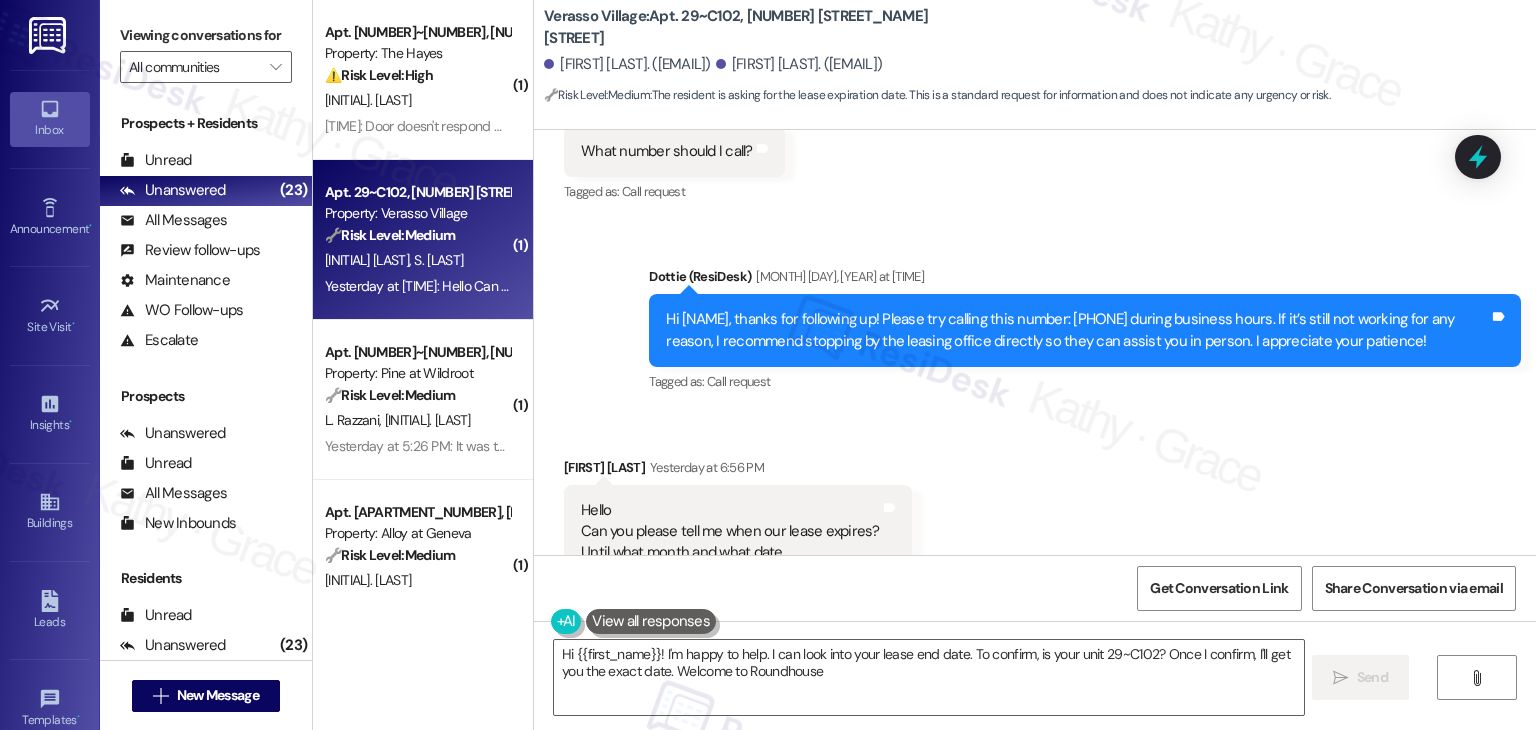 type on "Hi {{first_name}}! I'm happy to help. I can look into your lease end date. To confirm, is your unit [NUMBER]~[NUMBER]? Once I confirm, I'll get you the exact date. Welcome to Roundhouse!" 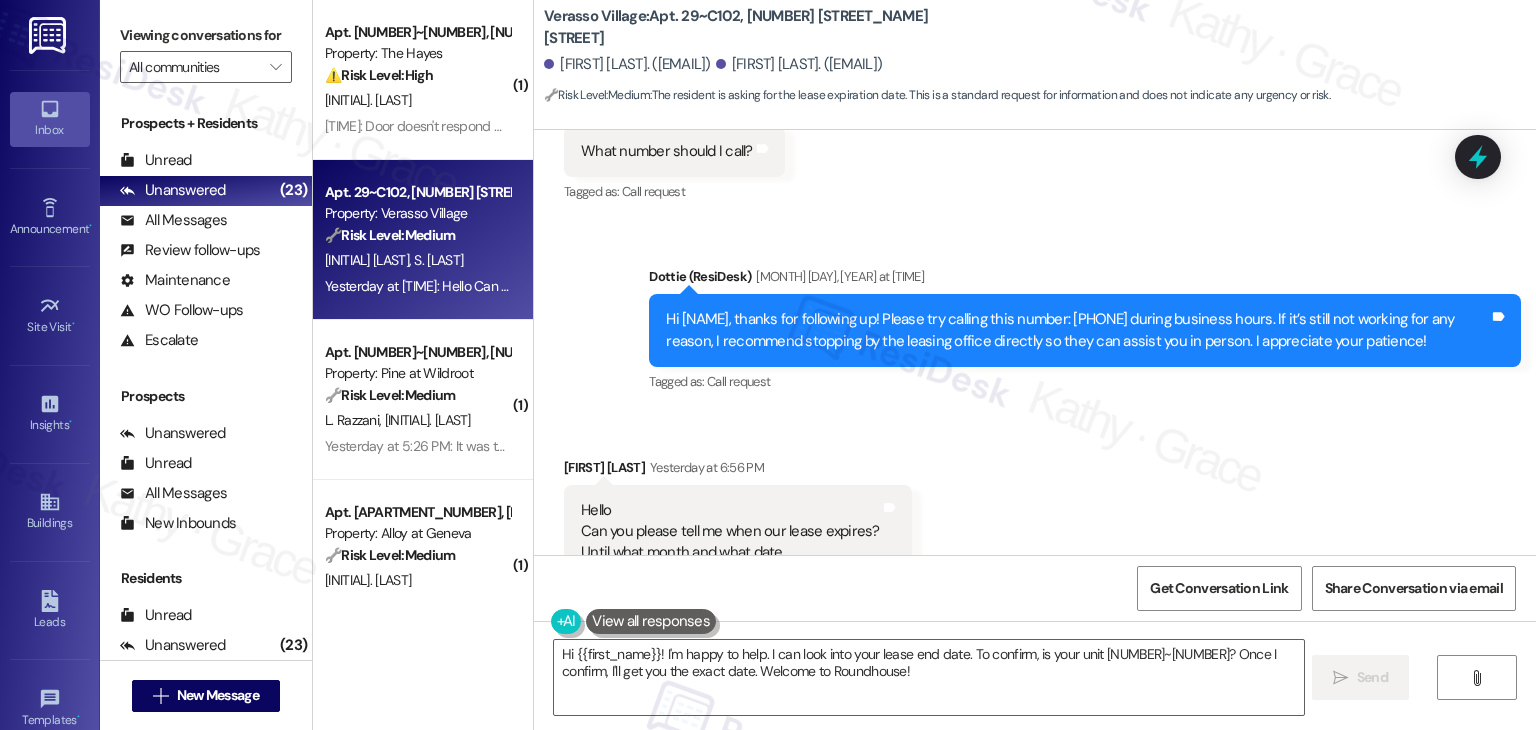 click on "Received via SMS [FIRST] [LAST] Yesterday at 6:56 PM Hello
Can you please tell me when our lease expires?
Until what month and what date Tags and notes Tagged as: Lease renewal Click to highlight conversations about Lease renewal" at bounding box center [1035, 518] 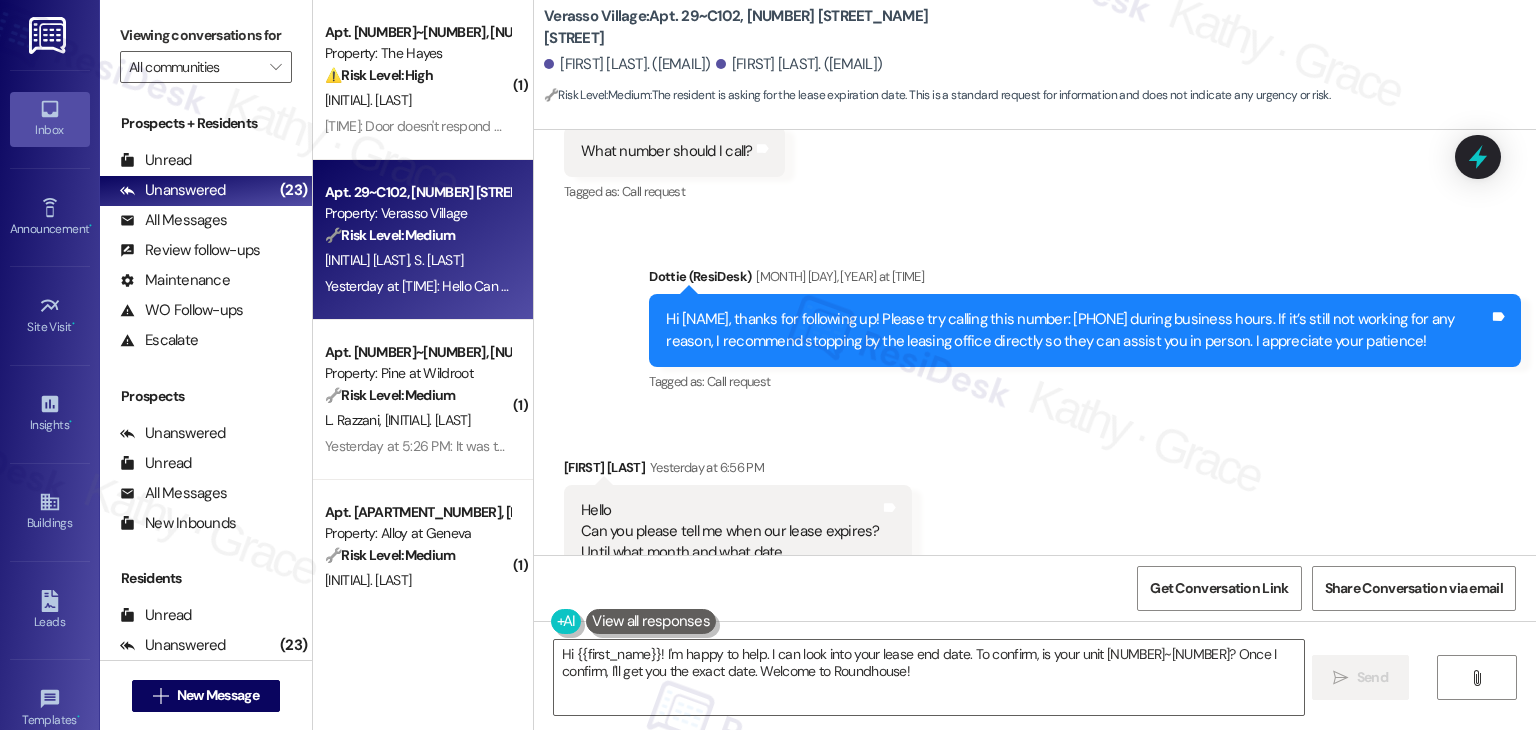 click on "Received via SMS [FIRST] [LAST] Yesterday at 6:56 PM Hello
Can you please tell me when our lease expires?
Until what month and what date Tags and notes Tagged as: Lease renewal Click to highlight conversations about Lease renewal" at bounding box center (1035, 518) 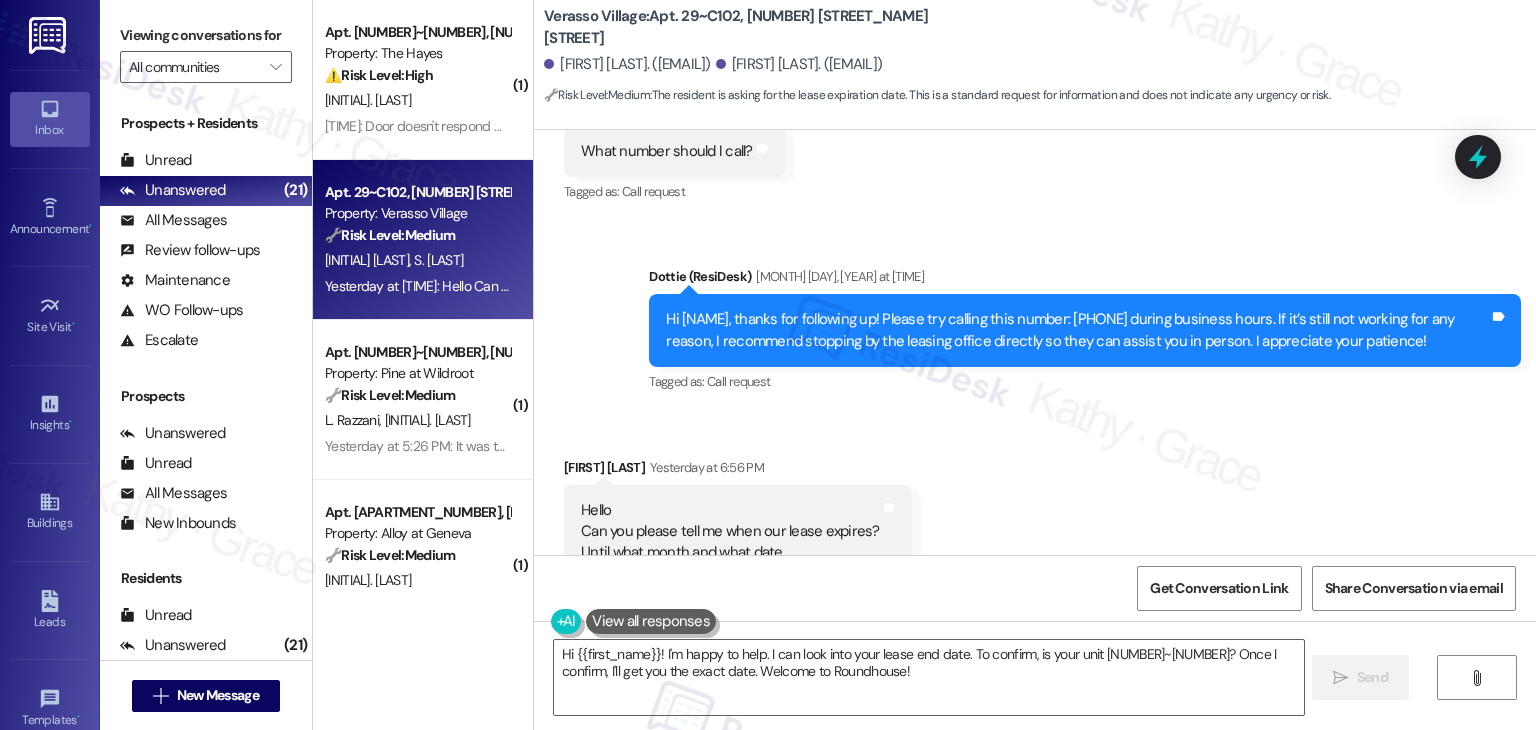 click on "Received via SMS [FIRST] [LAST] Yesterday at 6:56 PM Hello
Can you please tell me when our lease expires?
Until what month and what date Tags and notes Tagged as: Lease renewal Click to highlight conversations about Lease renewal" at bounding box center [1035, 518] 